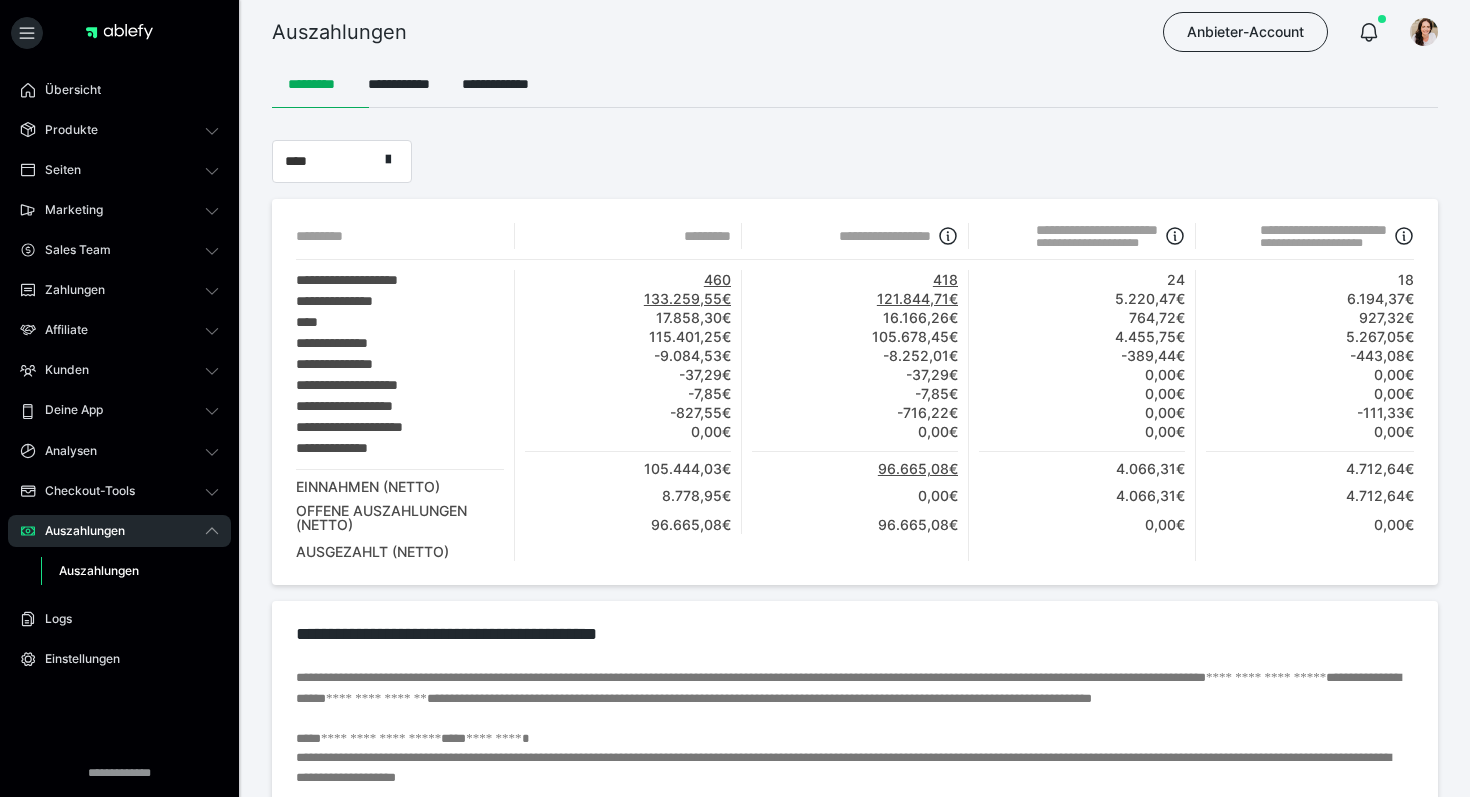 click on "Produkte" at bounding box center (119, 130) 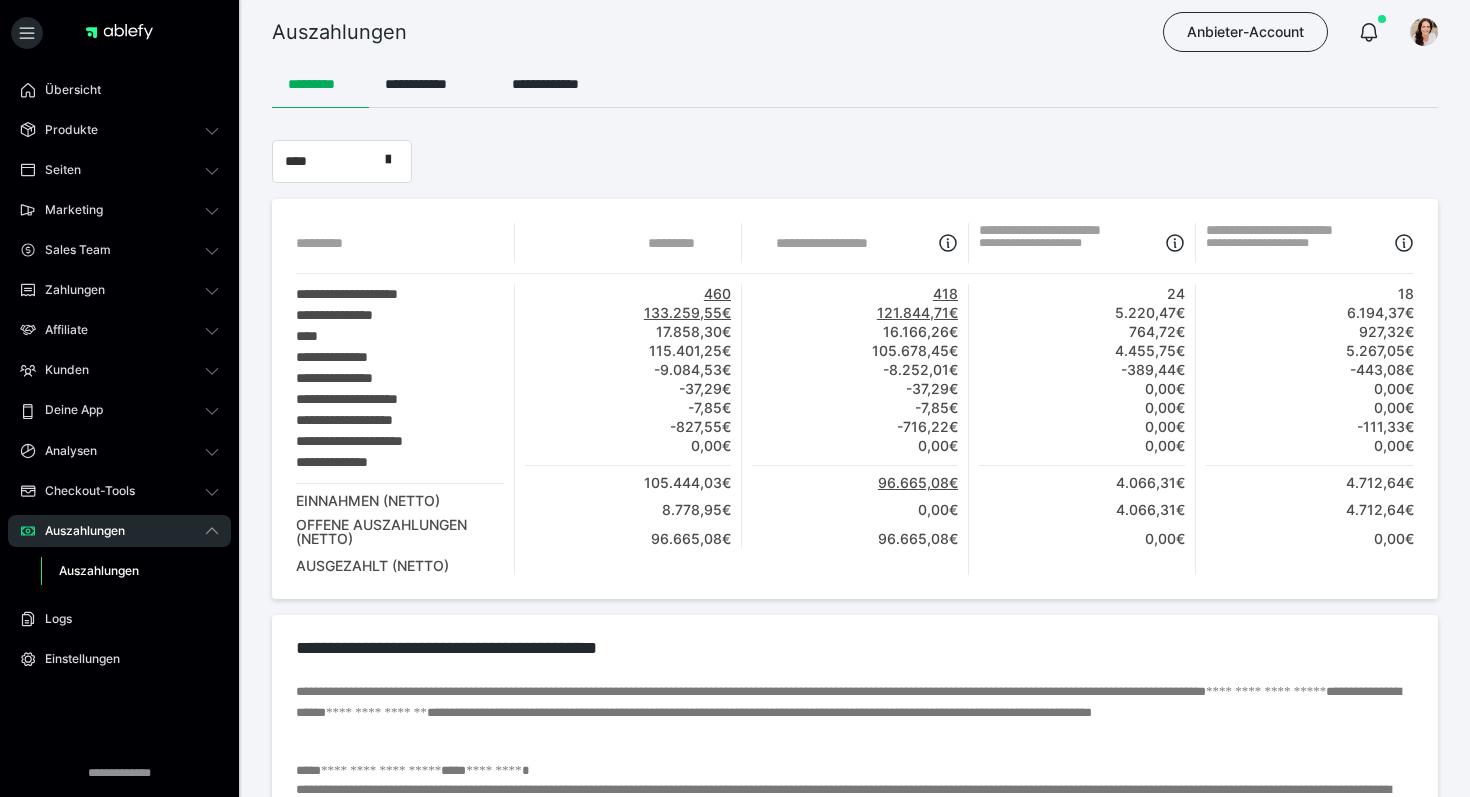 scroll, scrollTop: 0, scrollLeft: 0, axis: both 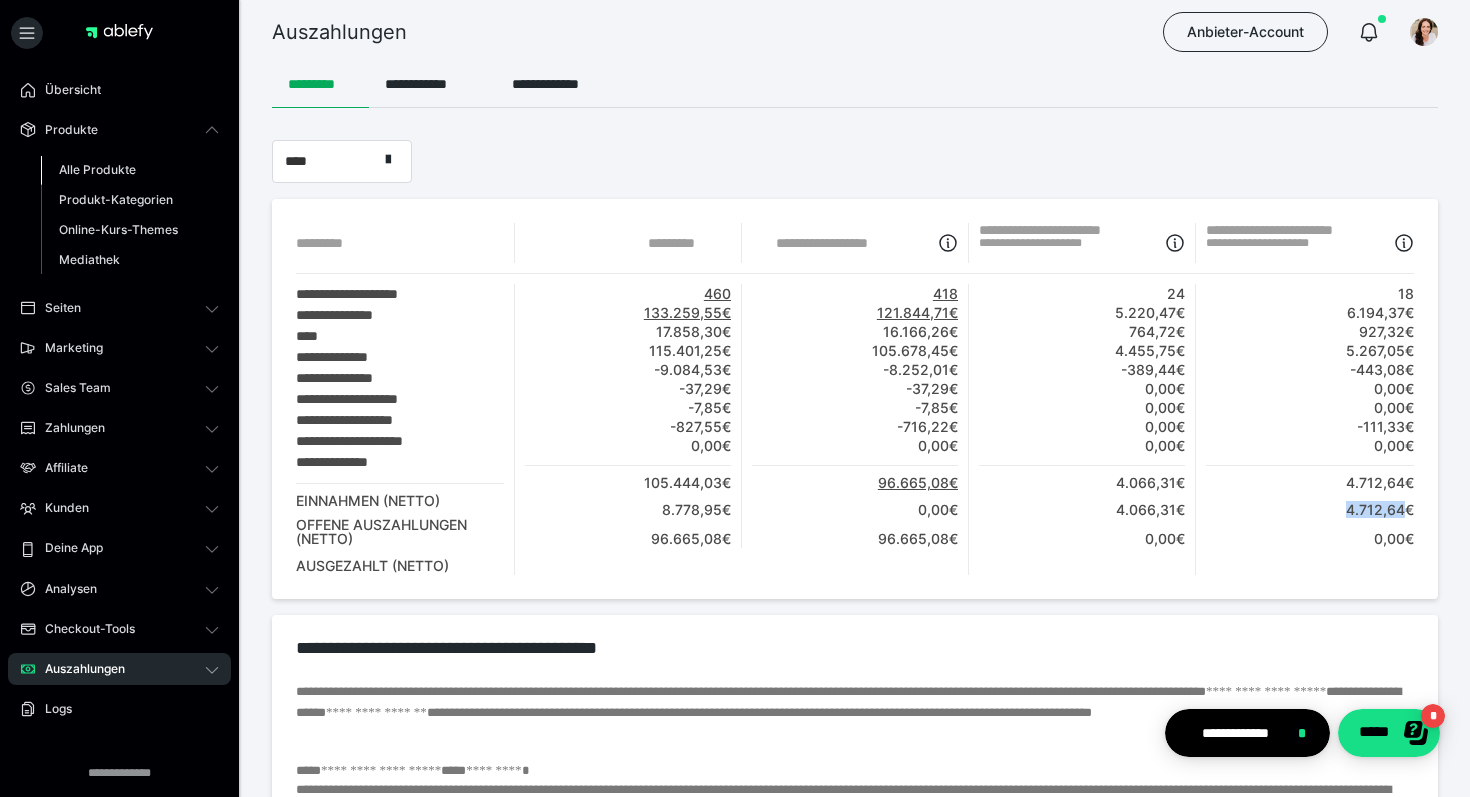 click on "Alle Produkte" at bounding box center [97, 169] 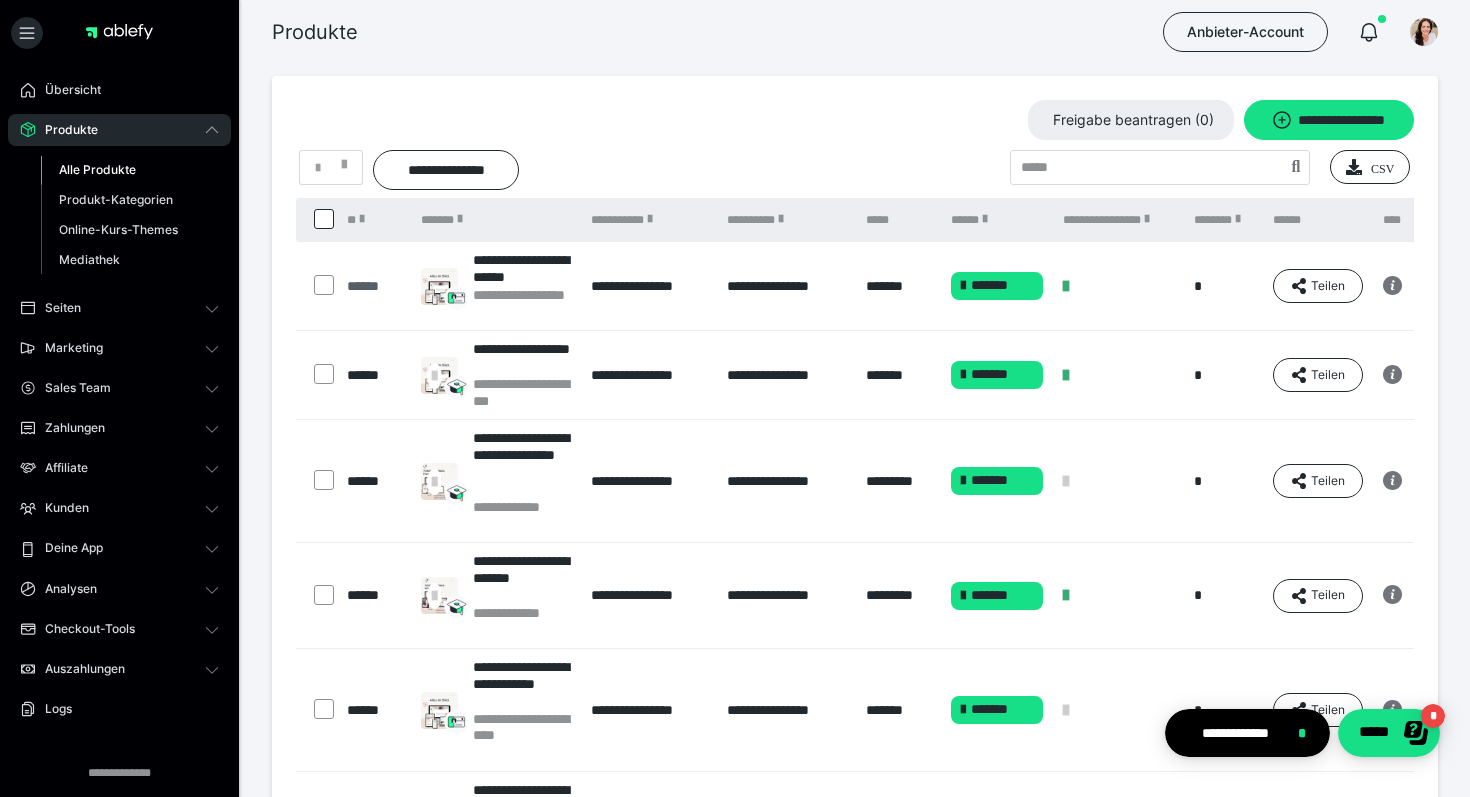 click on "******" at bounding box center (374, 286) 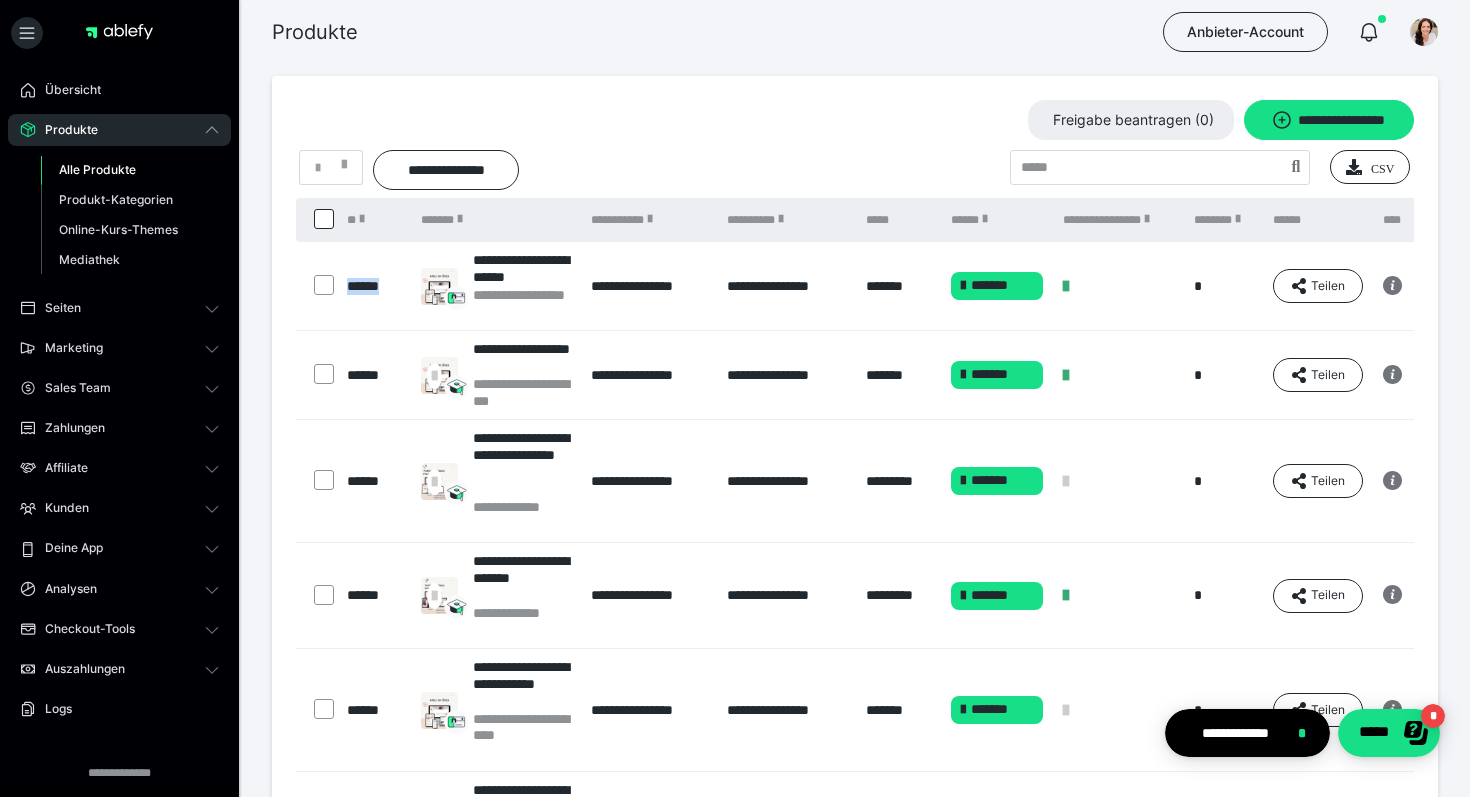 drag, startPoint x: 343, startPoint y: 285, endPoint x: 407, endPoint y: 287, distance: 64.03124 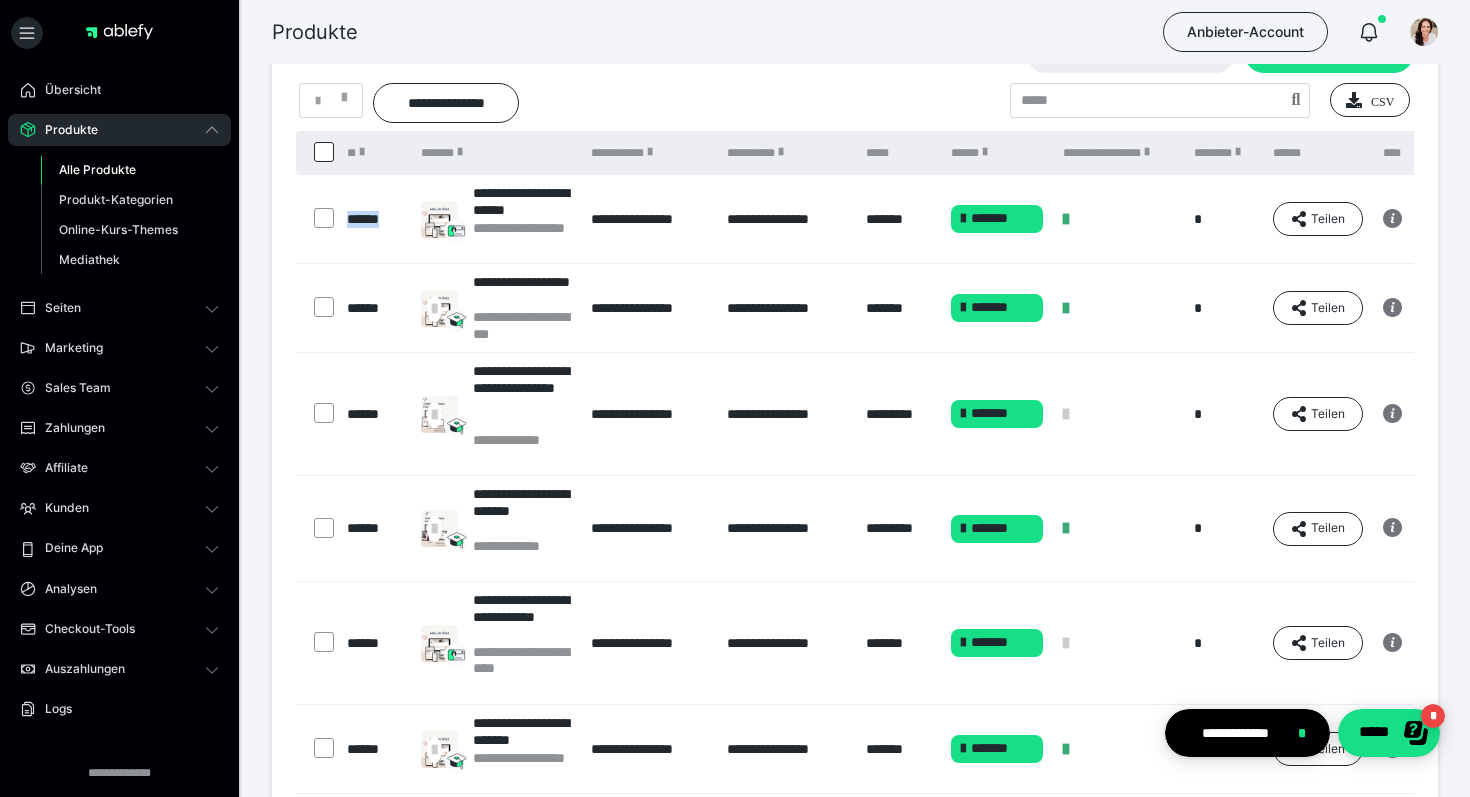 scroll, scrollTop: 75, scrollLeft: 0, axis: vertical 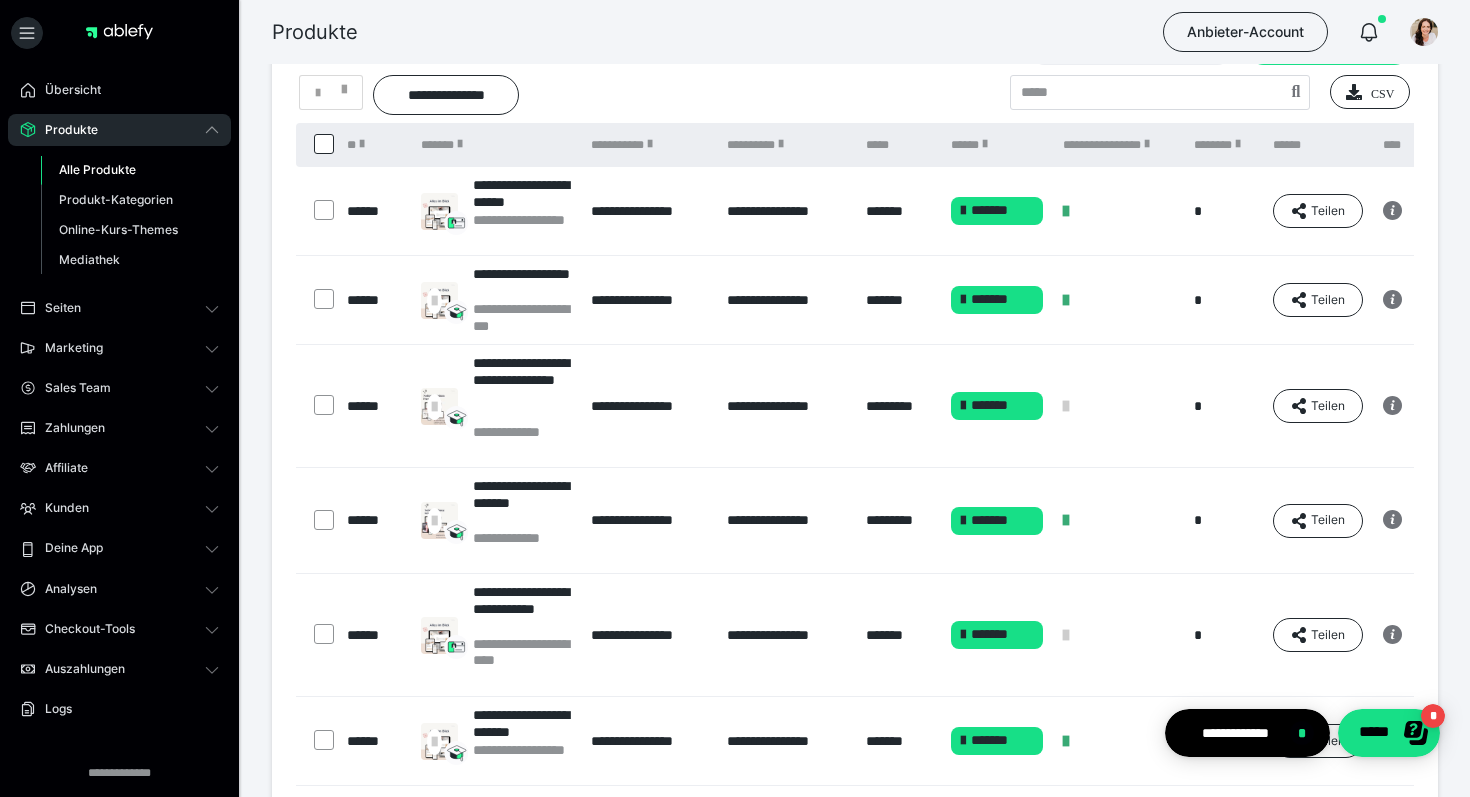 click on "**********" at bounding box center [855, 623] 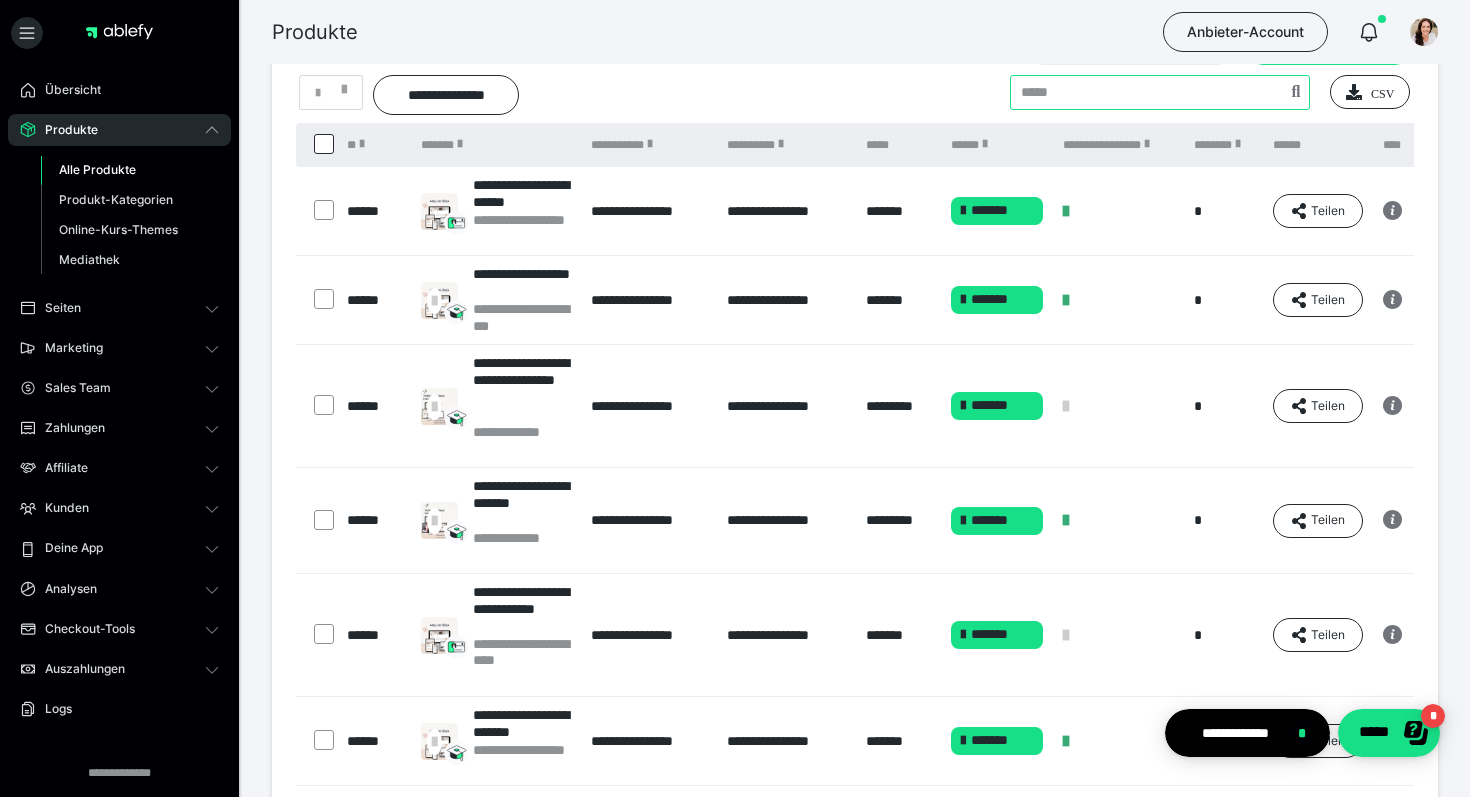 click at bounding box center (1160, 92) 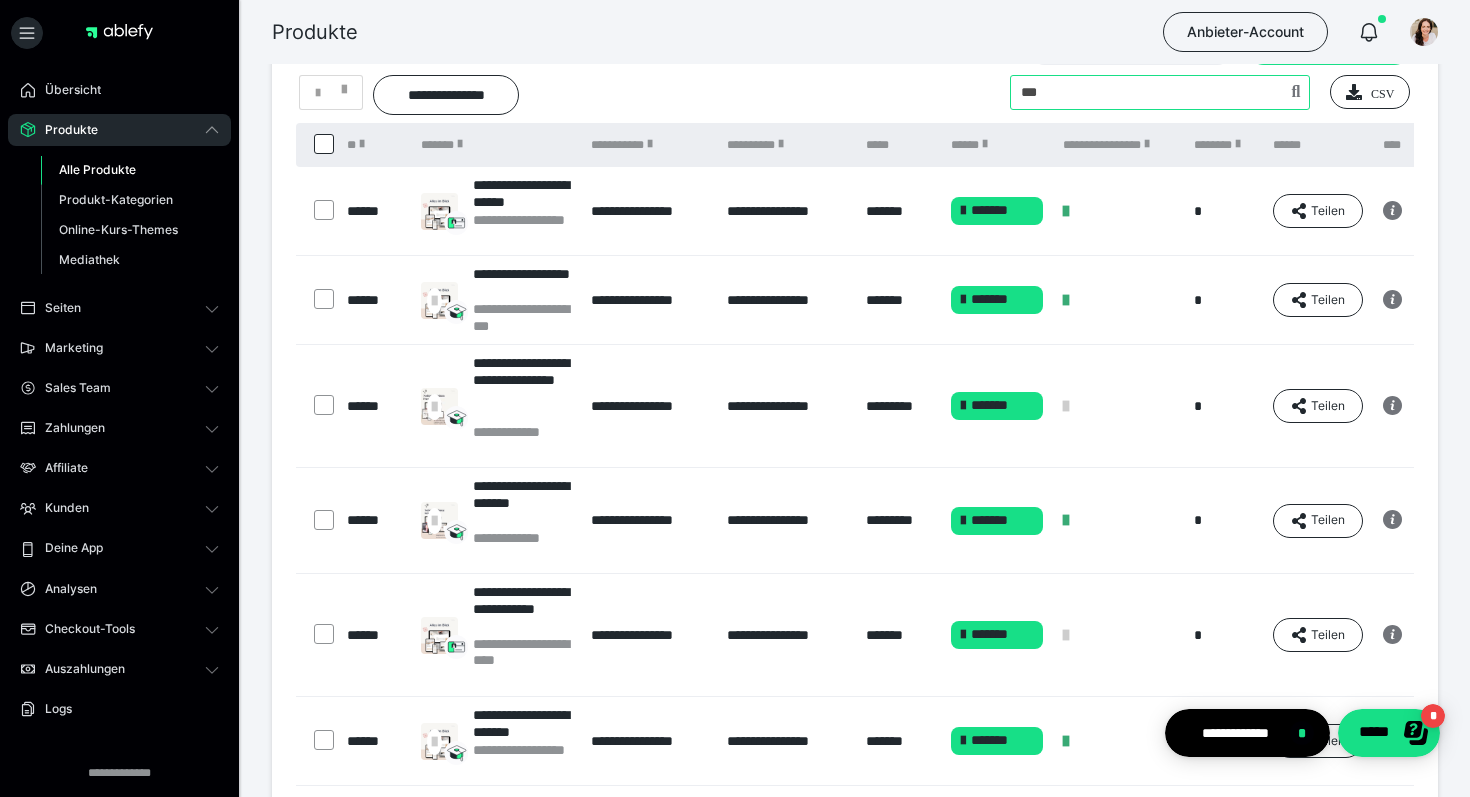 type on "***" 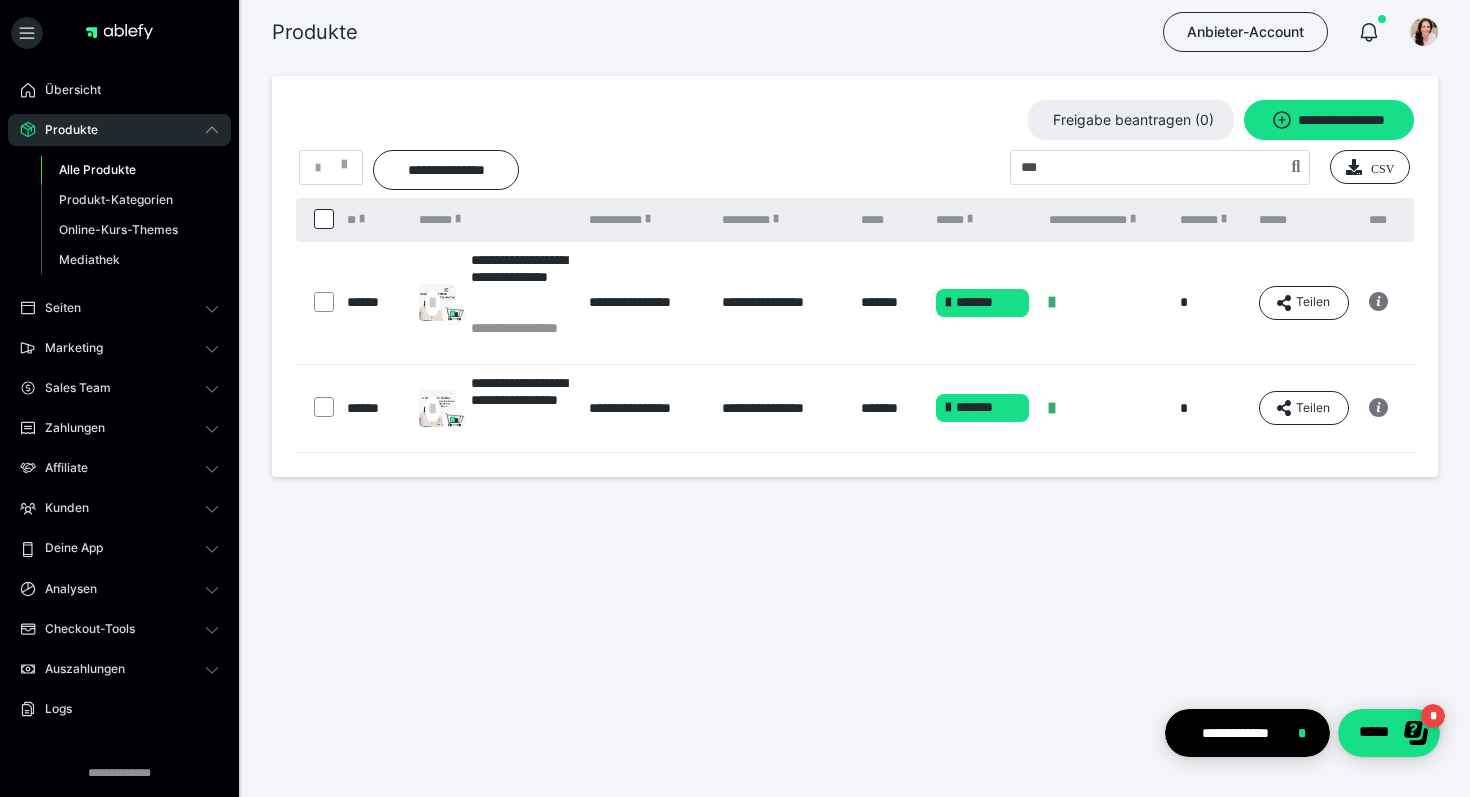 scroll, scrollTop: 0, scrollLeft: 0, axis: both 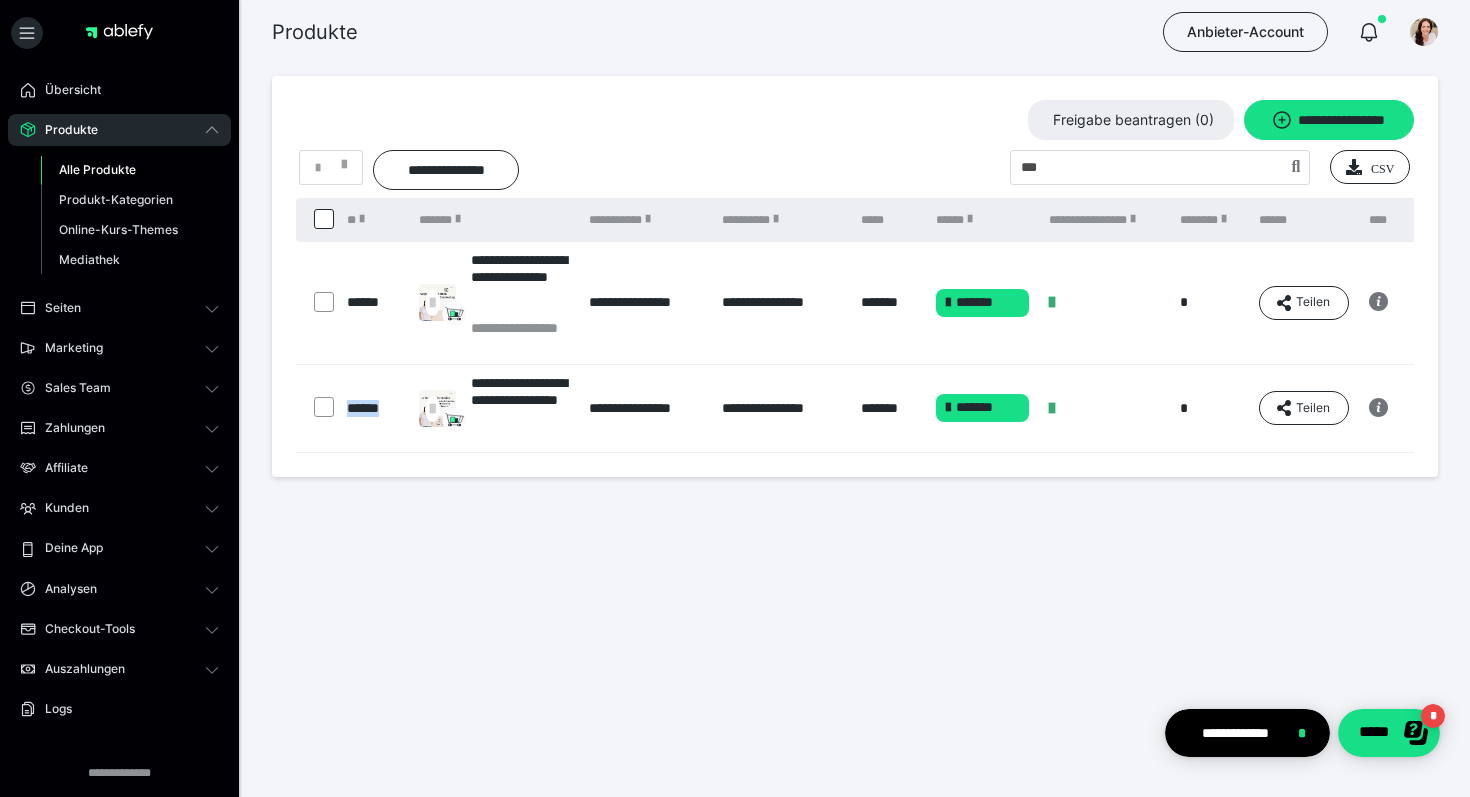 drag, startPoint x: 340, startPoint y: 407, endPoint x: 399, endPoint y: 414, distance: 59.413803 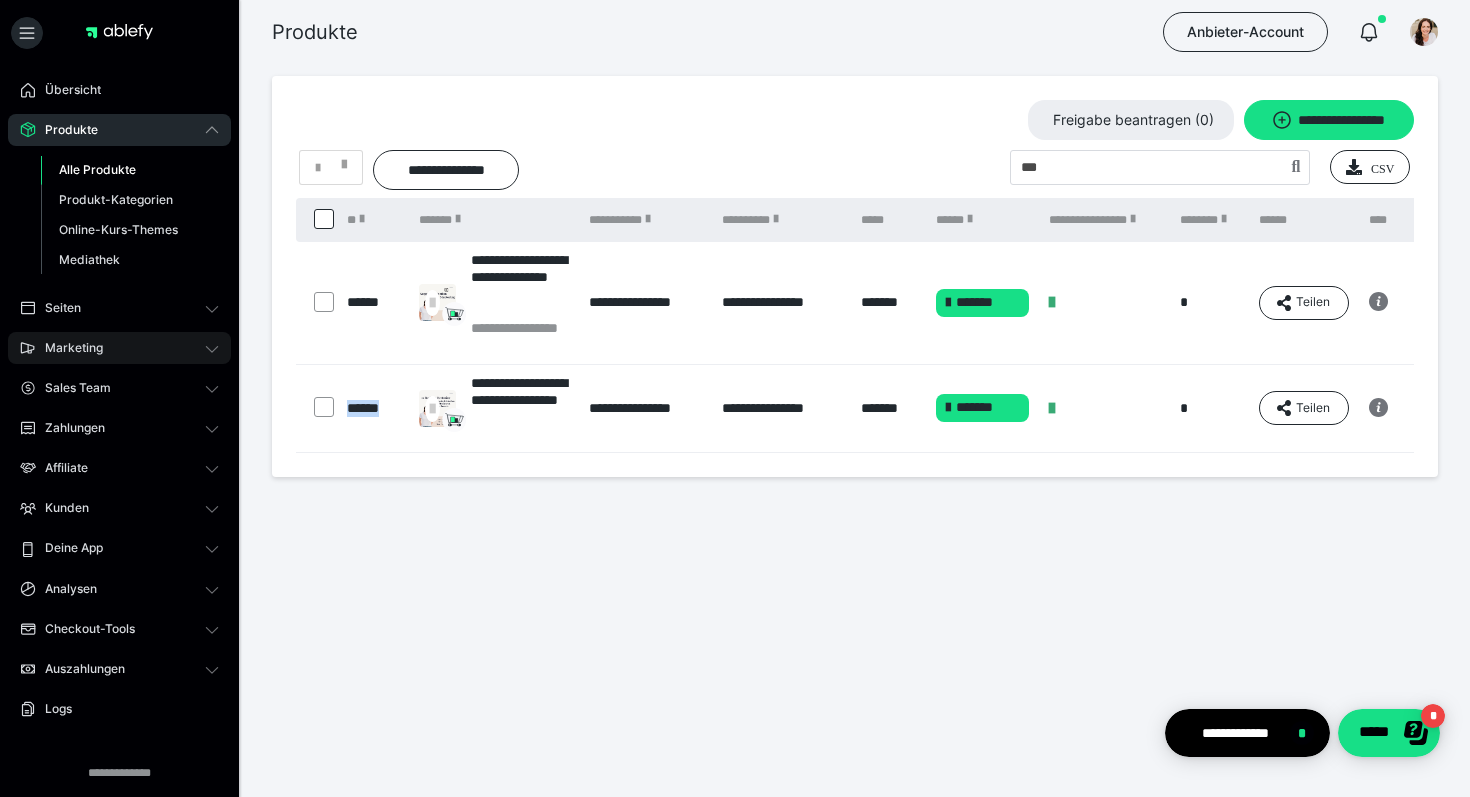 click on "Marketing" at bounding box center [67, 348] 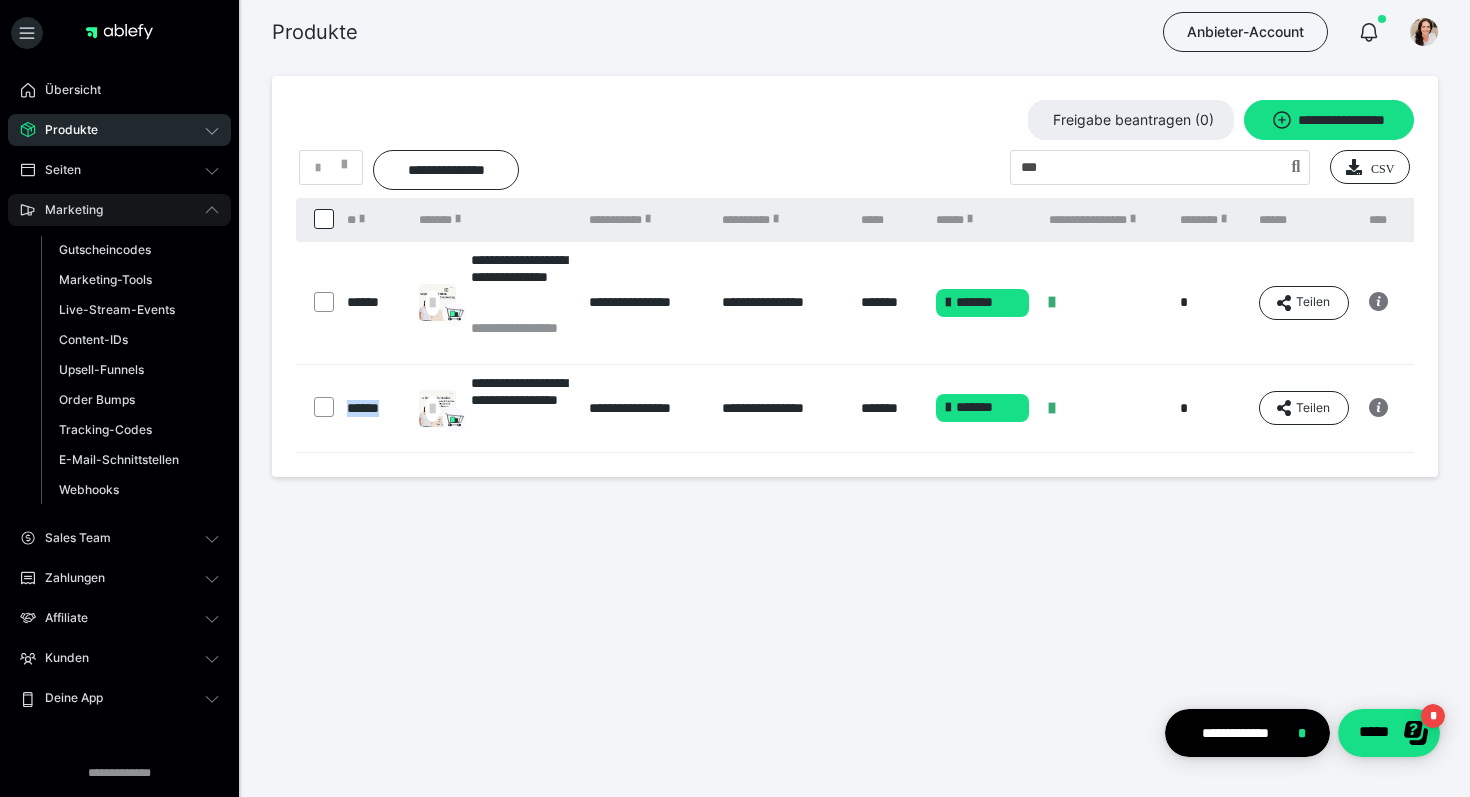click on "Marketing" at bounding box center (67, 210) 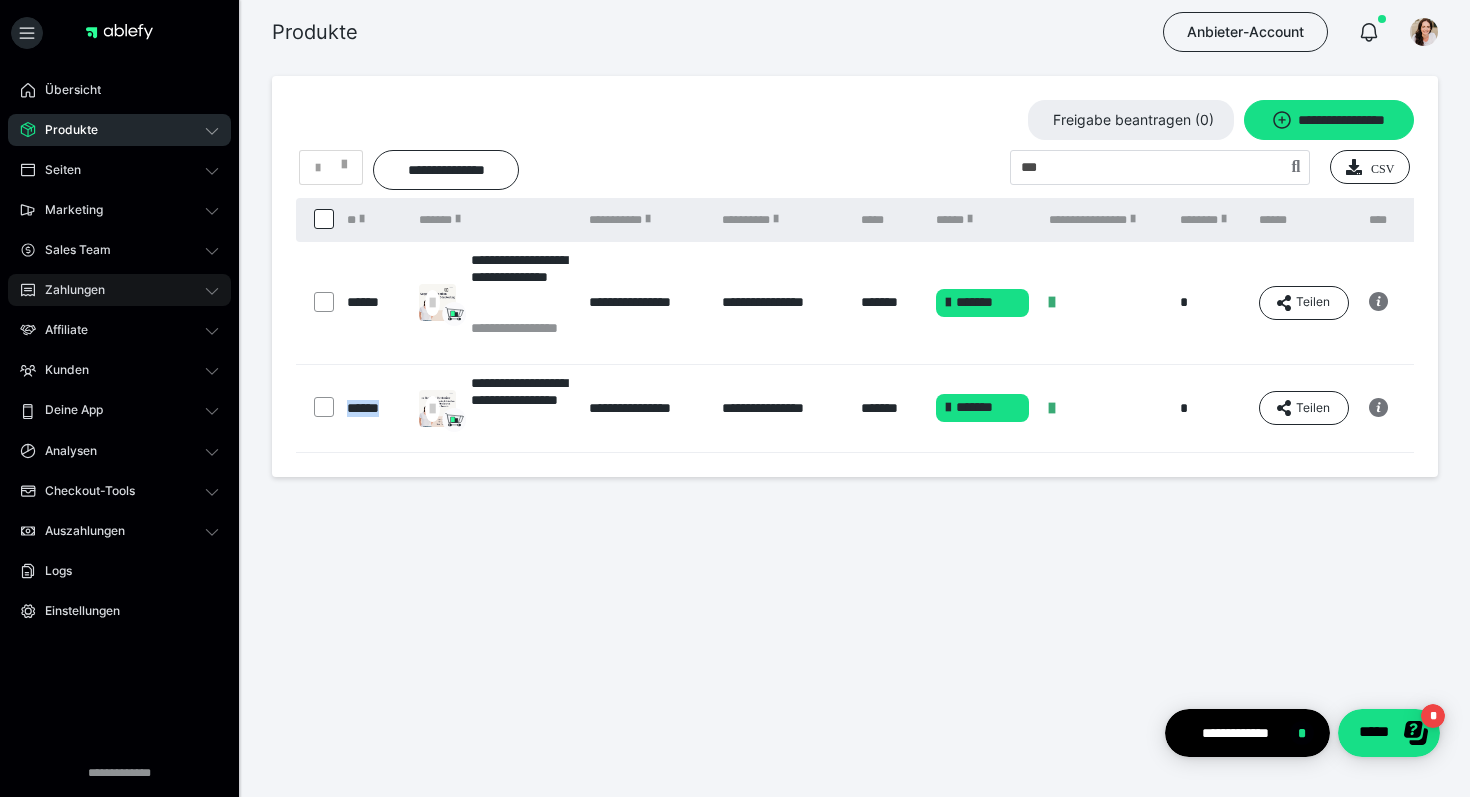 click on "Zahlungen" at bounding box center (68, 290) 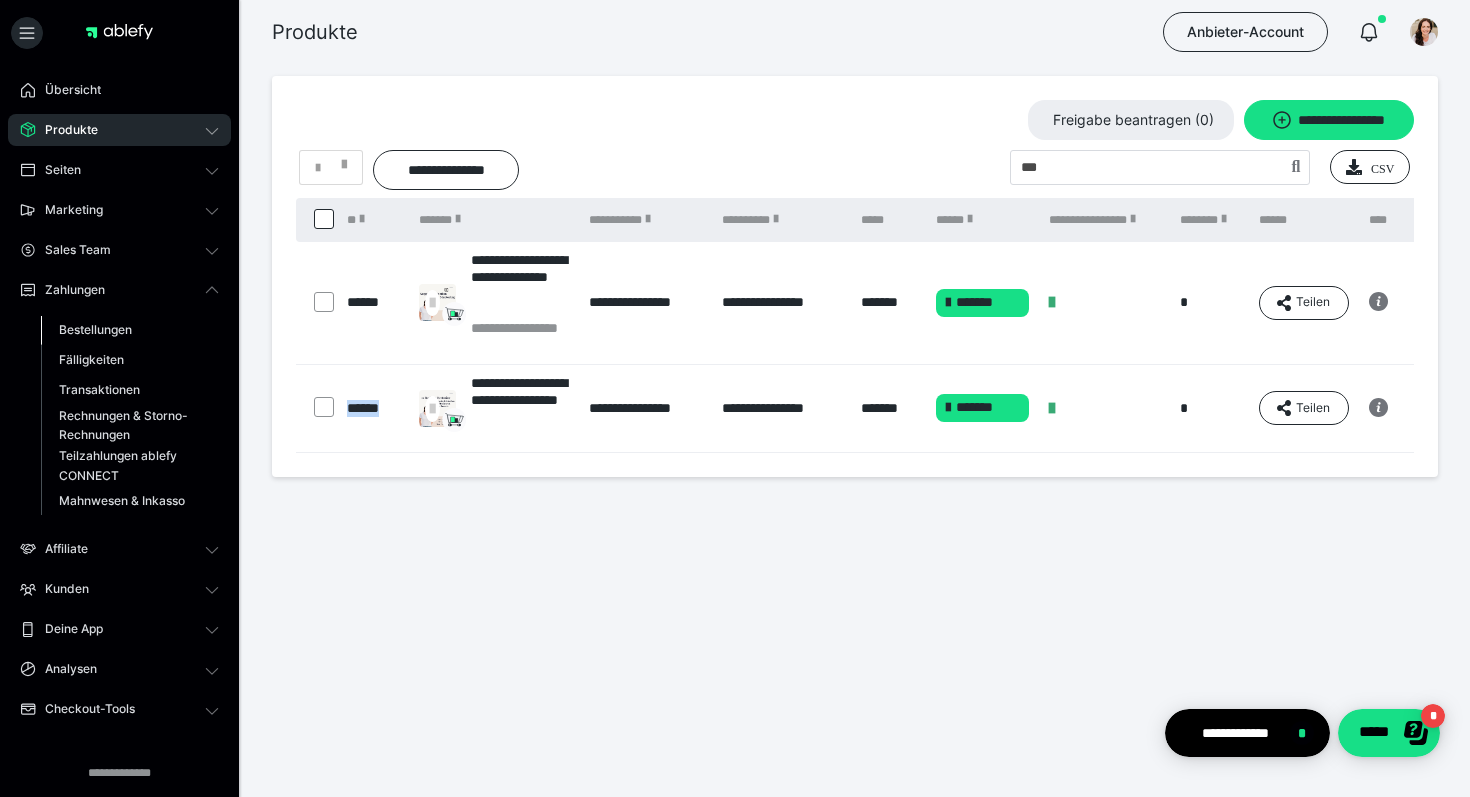 click on "Bestellungen" at bounding box center [95, 329] 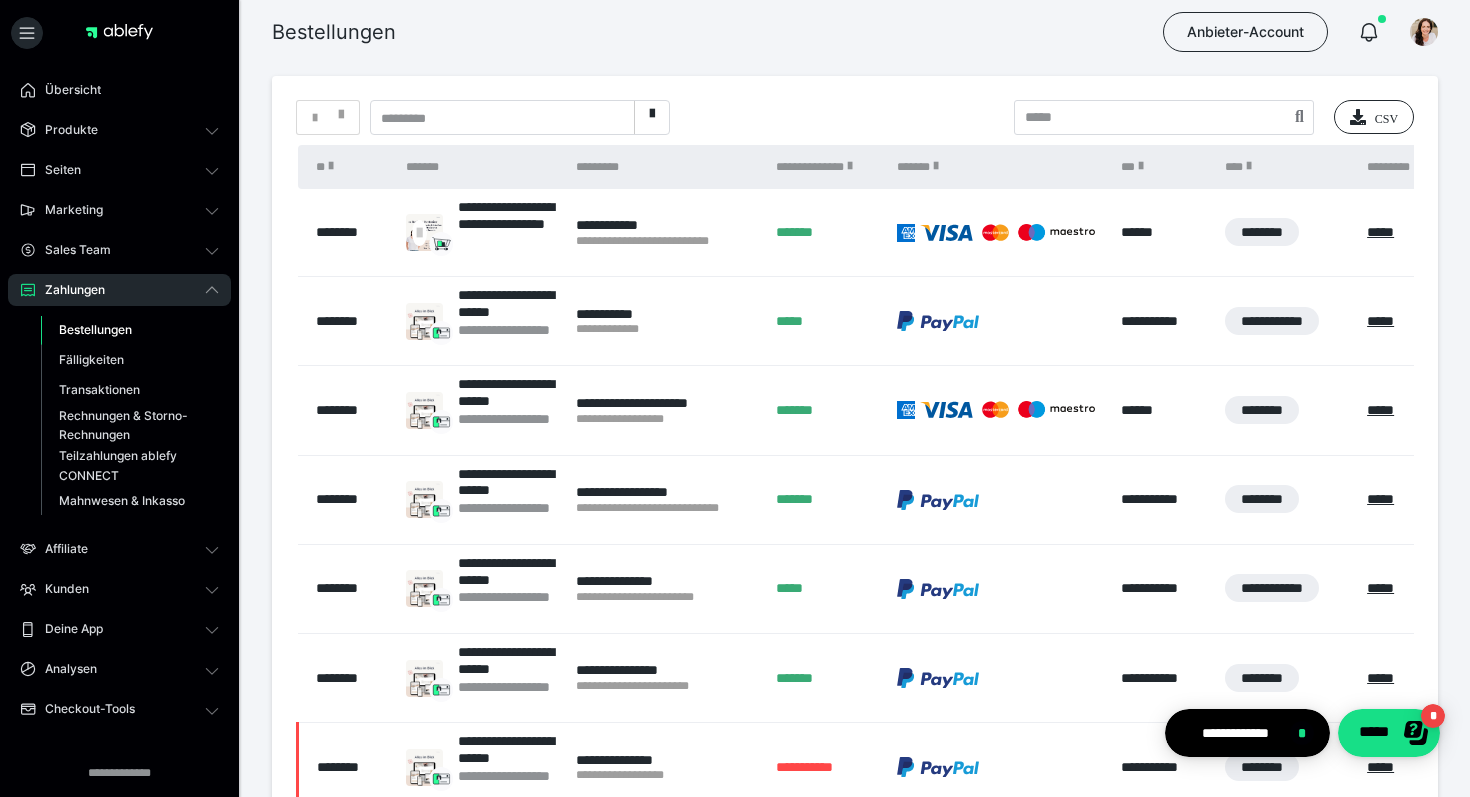 scroll, scrollTop: 82, scrollLeft: 0, axis: vertical 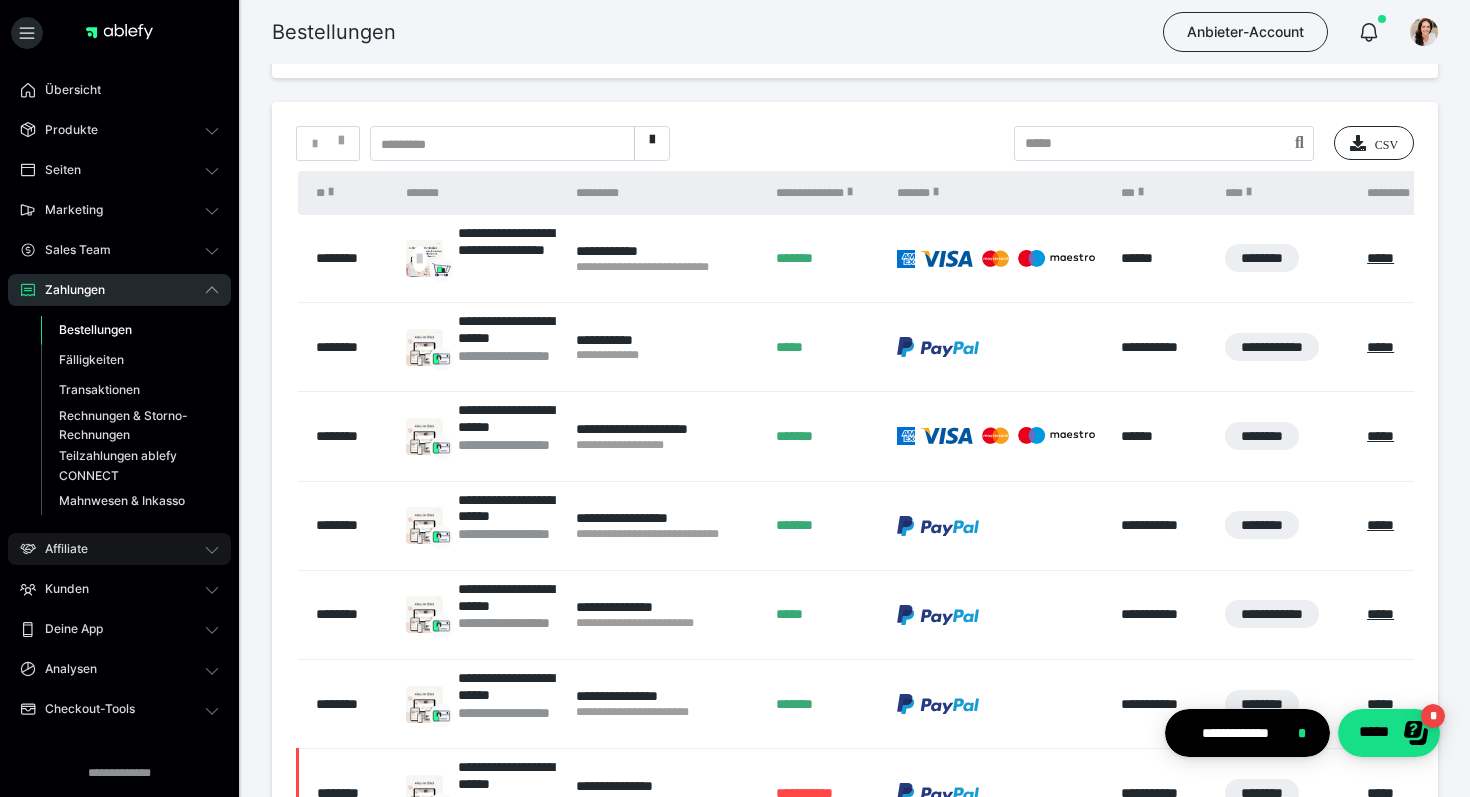 click on "Affiliate" at bounding box center (119, 549) 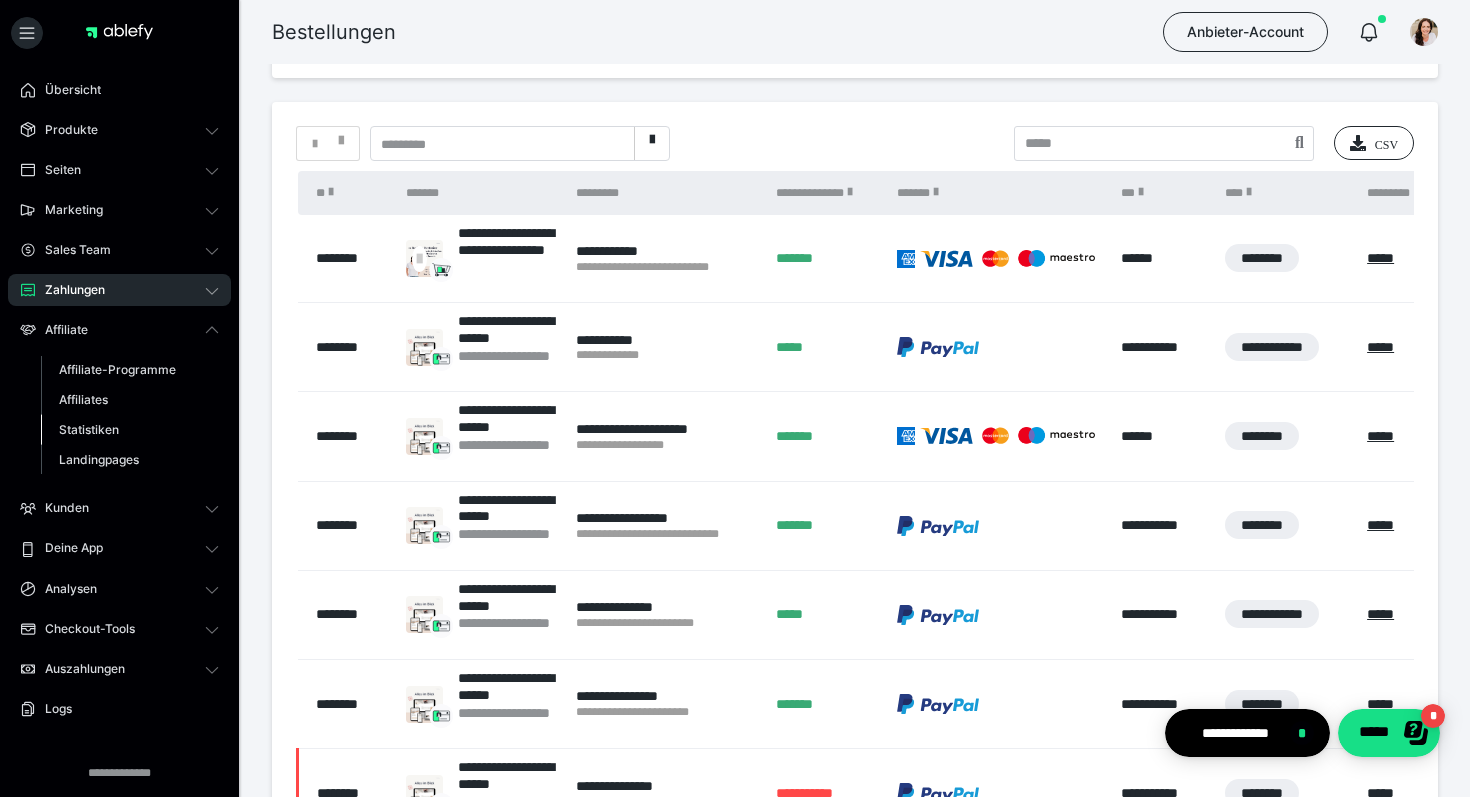 click on "Statistiken" at bounding box center (89, 429) 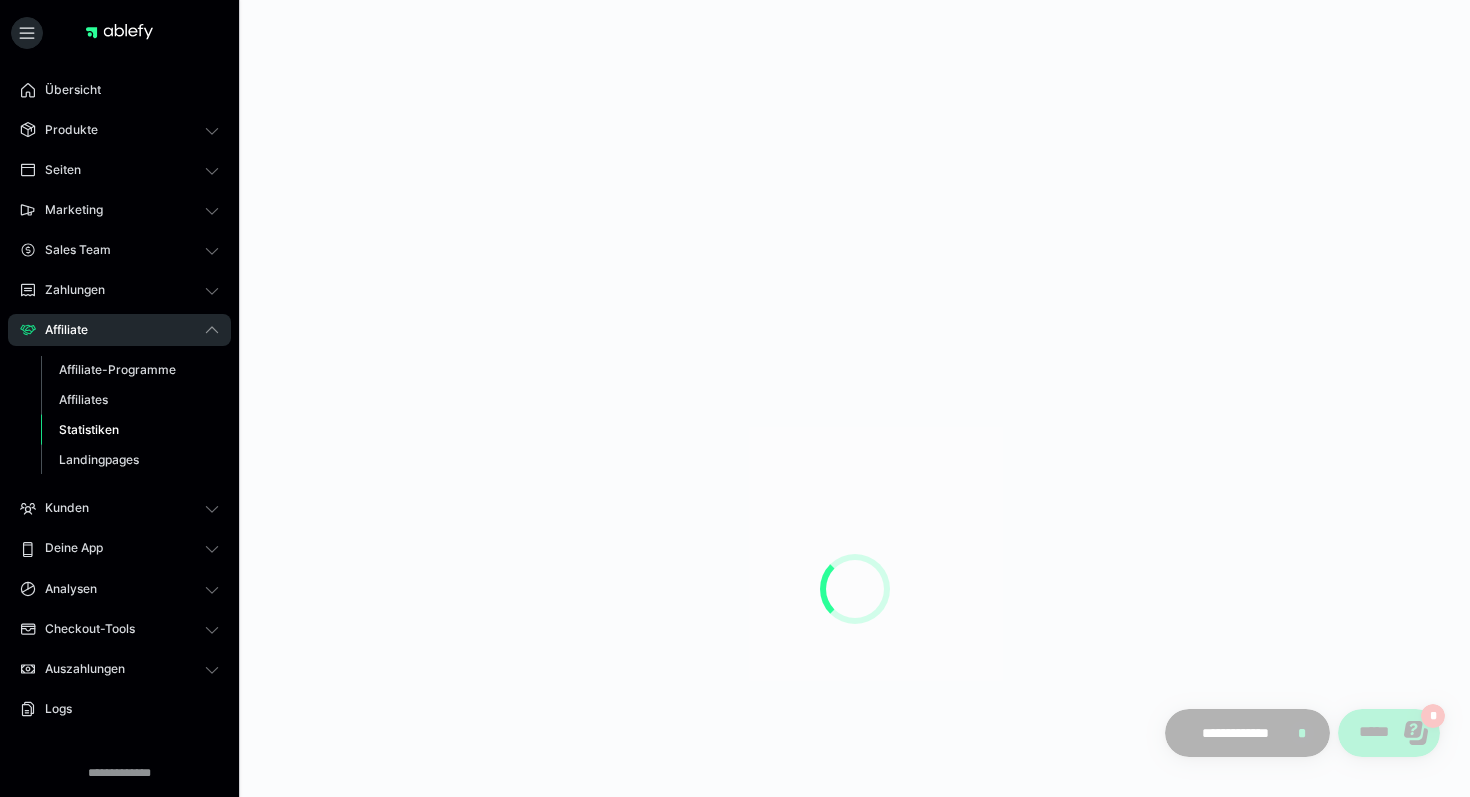 scroll, scrollTop: 0, scrollLeft: 0, axis: both 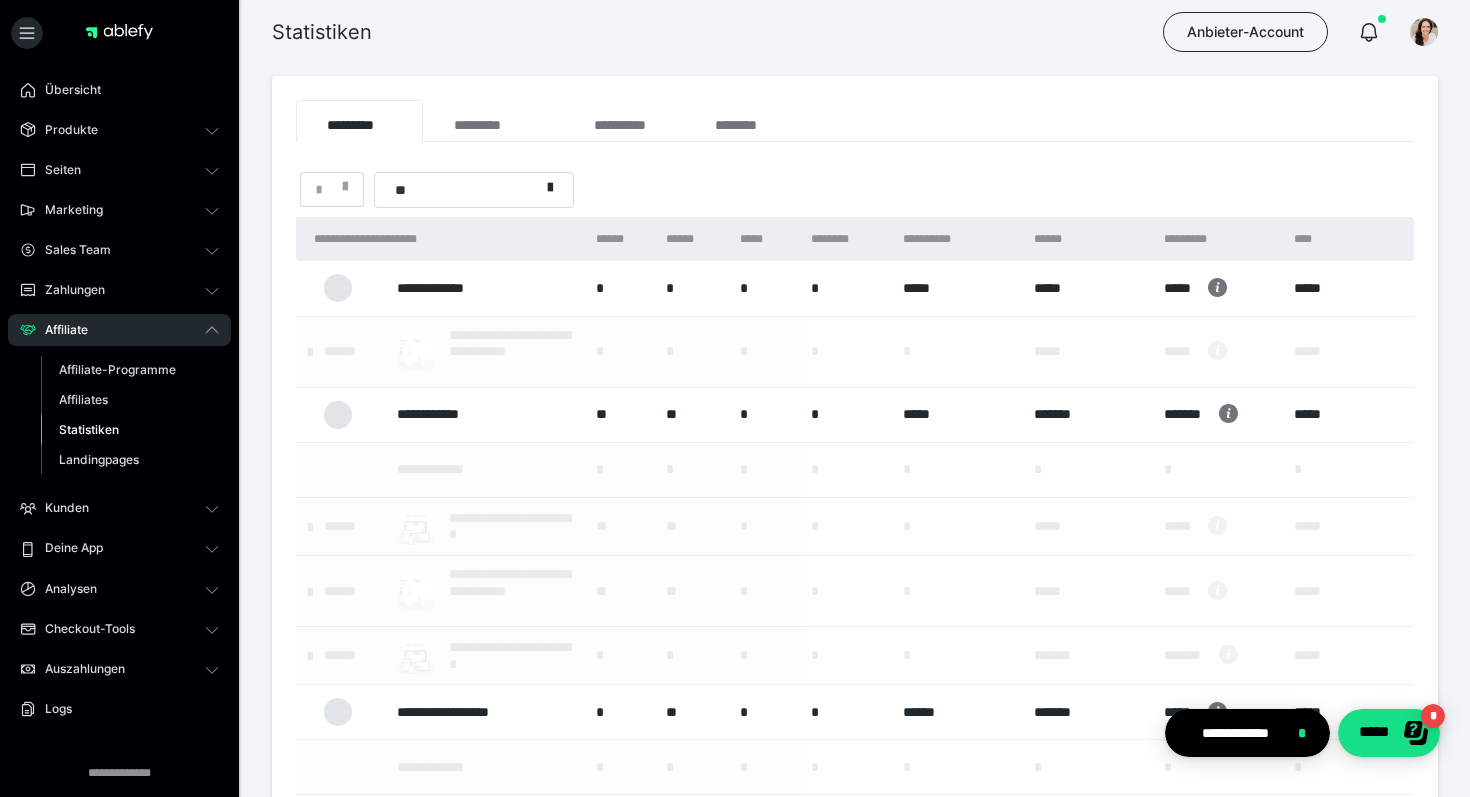 click on "*******" at bounding box center [1189, 414] 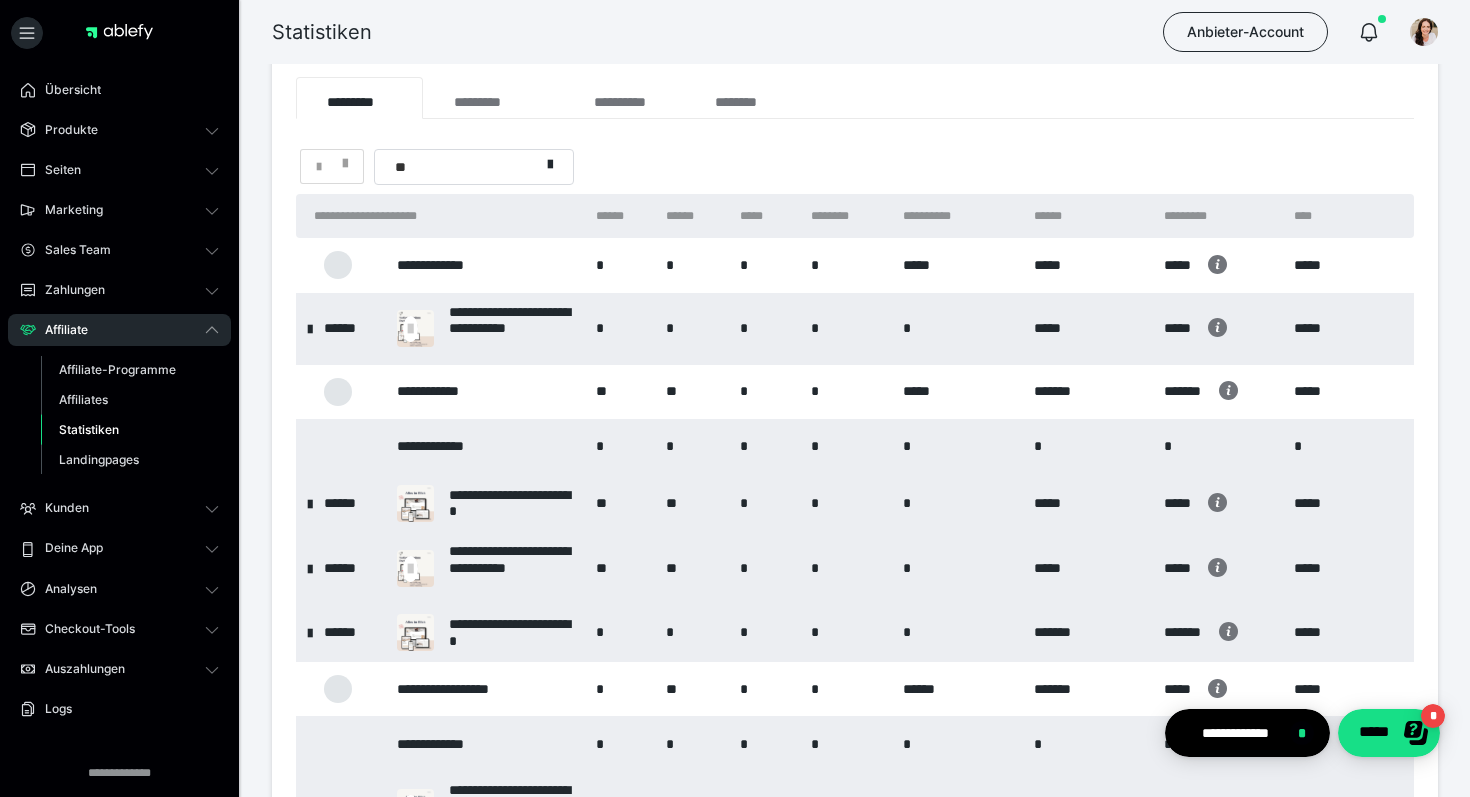 scroll, scrollTop: 8, scrollLeft: 0, axis: vertical 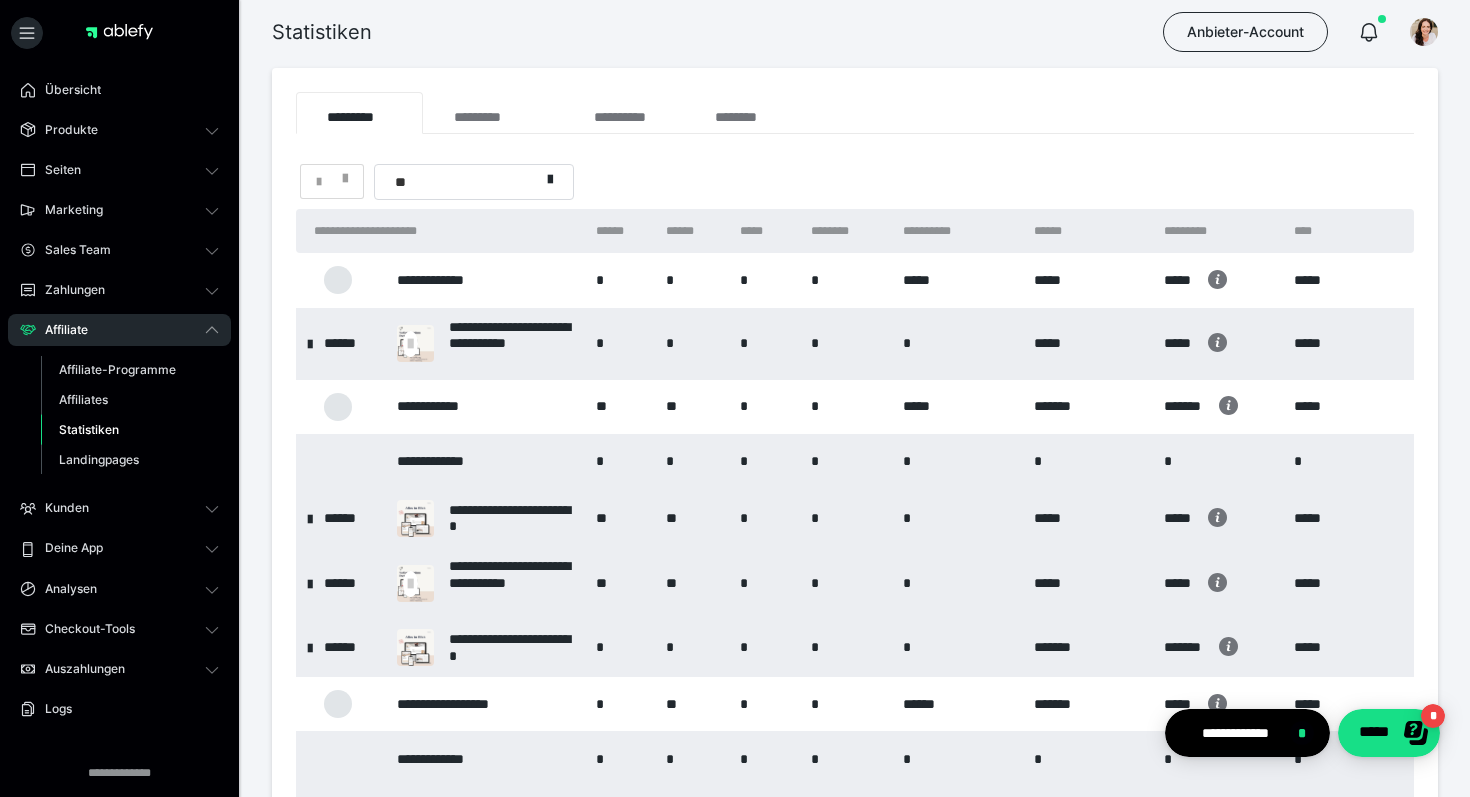 click at bounding box center (310, 647) 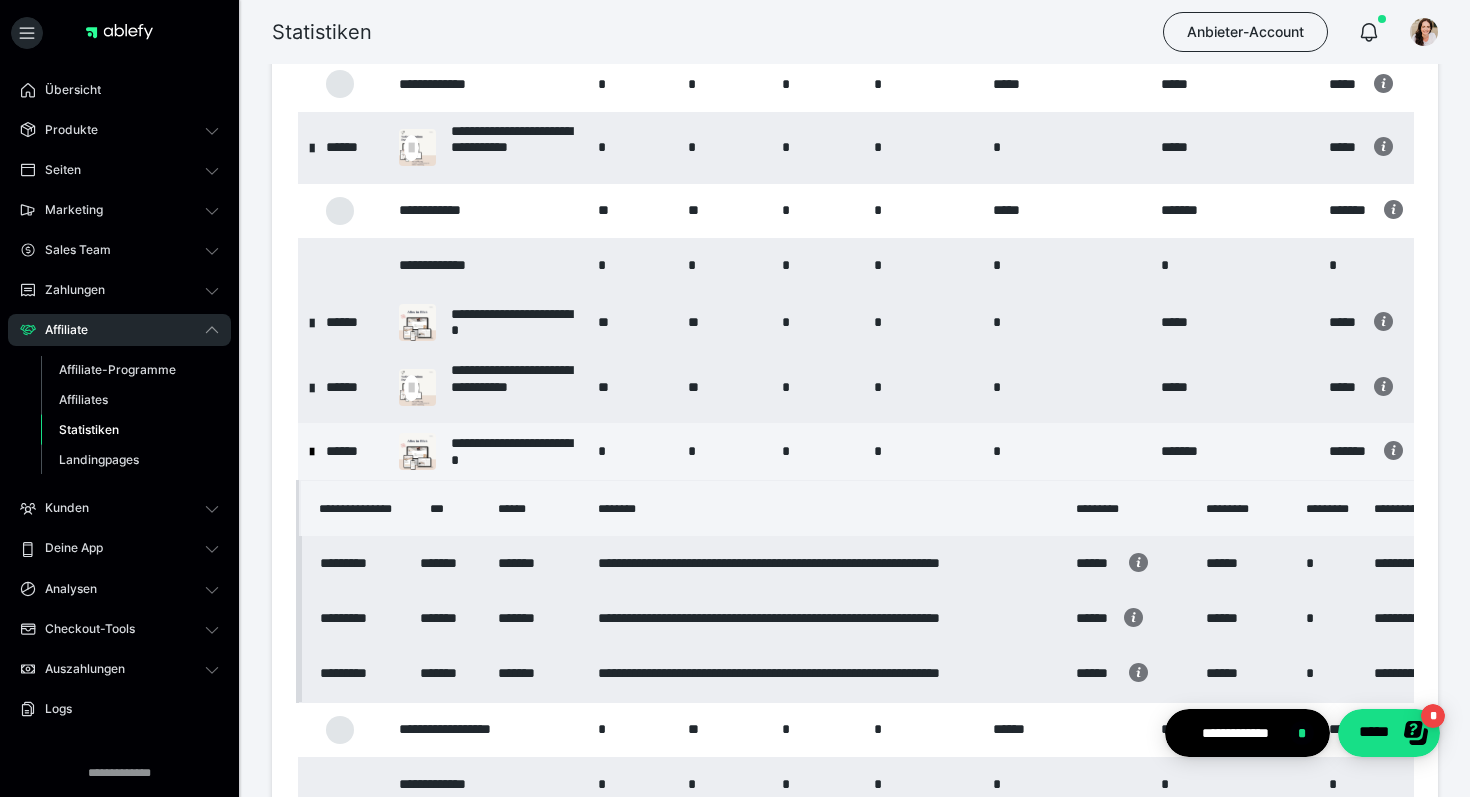 scroll, scrollTop: 264, scrollLeft: 0, axis: vertical 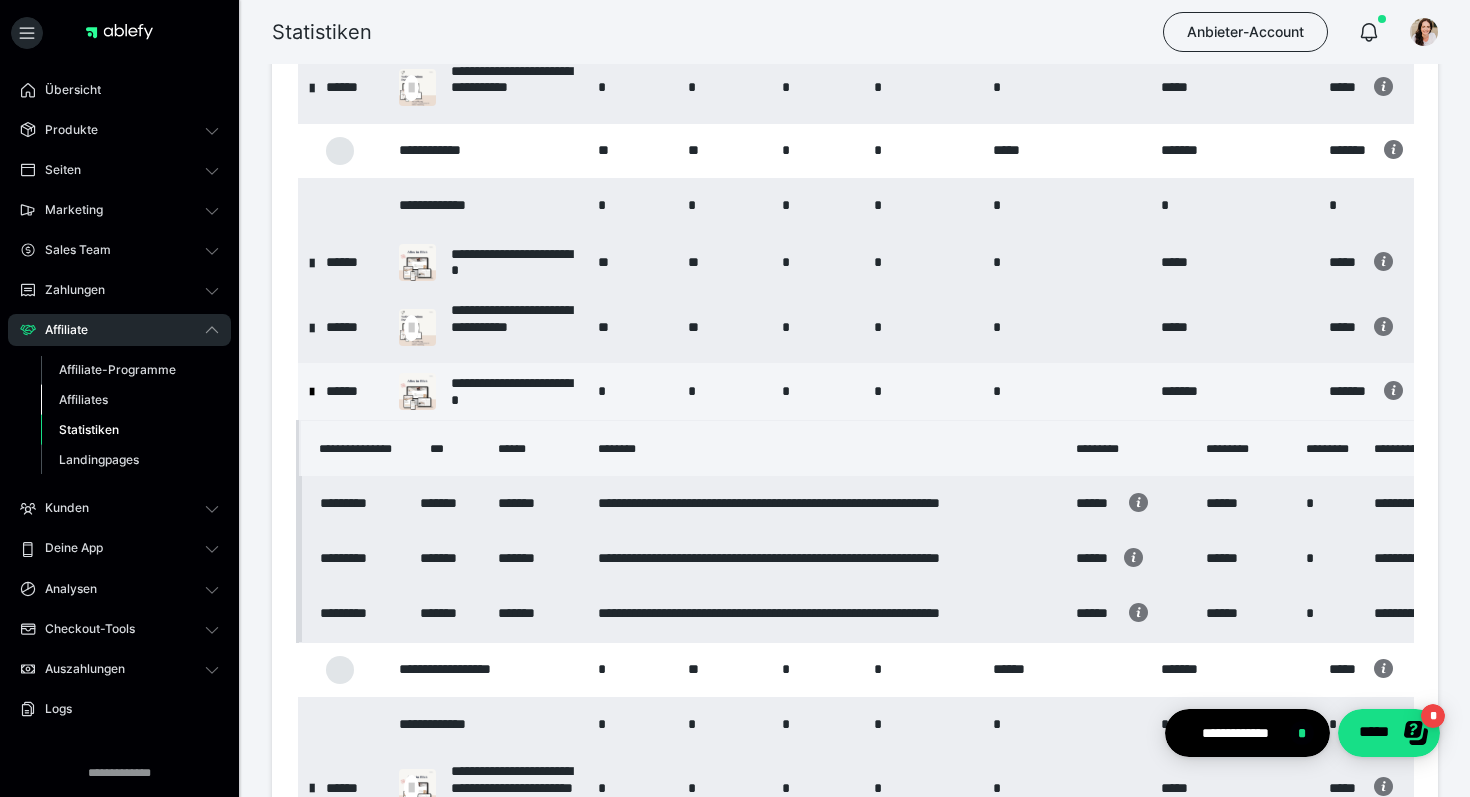click on "Affiliates" at bounding box center (83, 399) 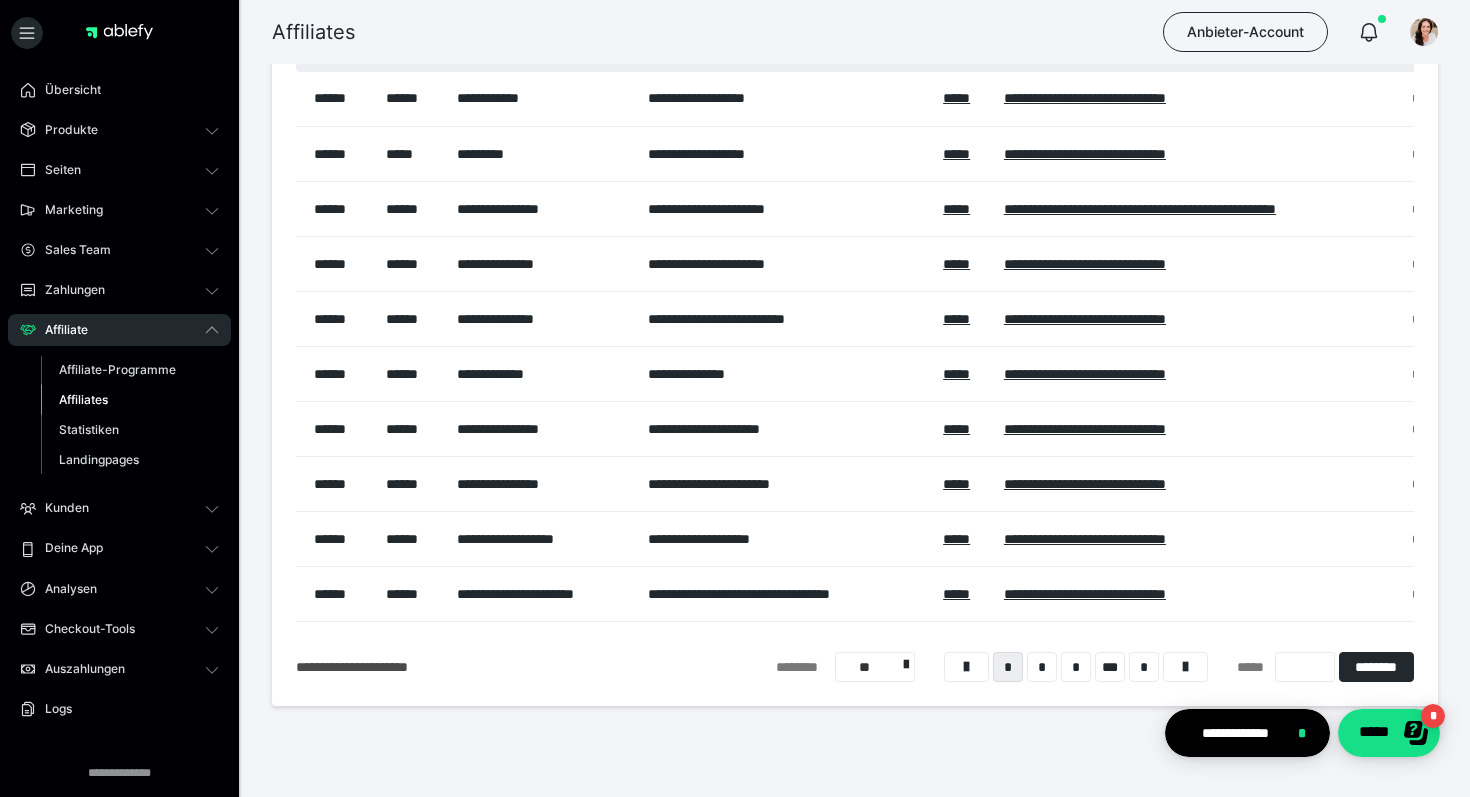 scroll, scrollTop: 196, scrollLeft: 0, axis: vertical 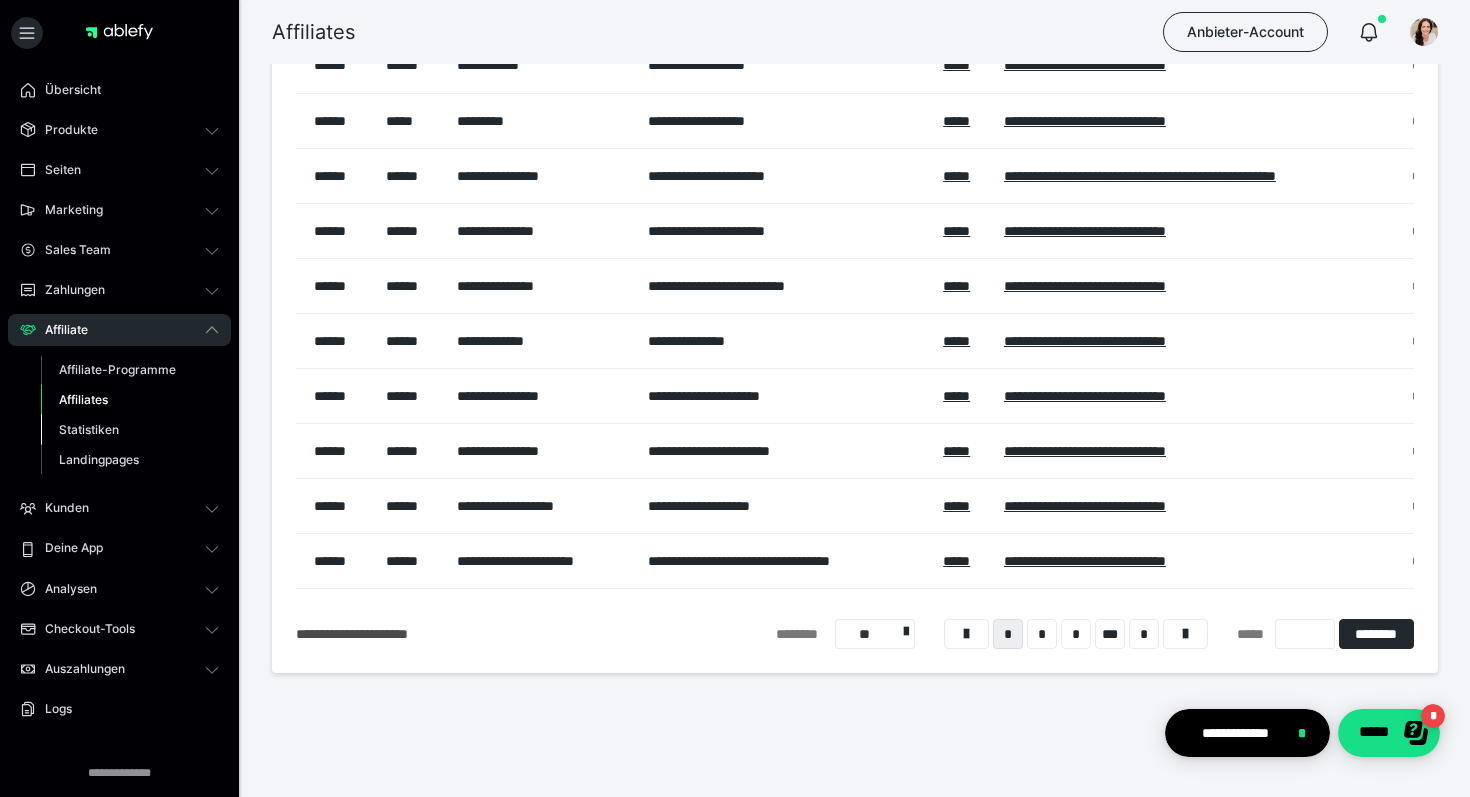 click on "Statistiken" at bounding box center (89, 429) 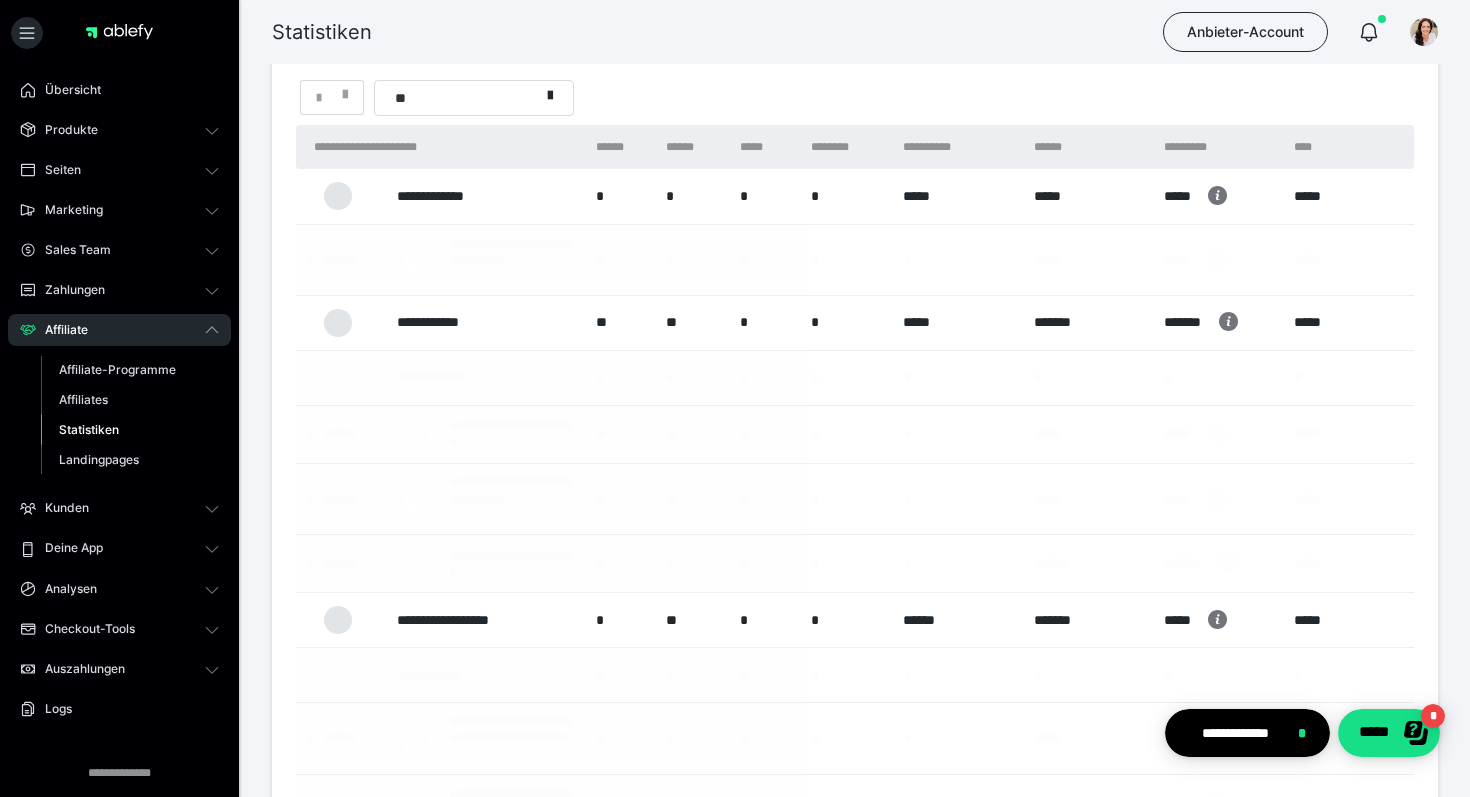 scroll, scrollTop: 77, scrollLeft: 0, axis: vertical 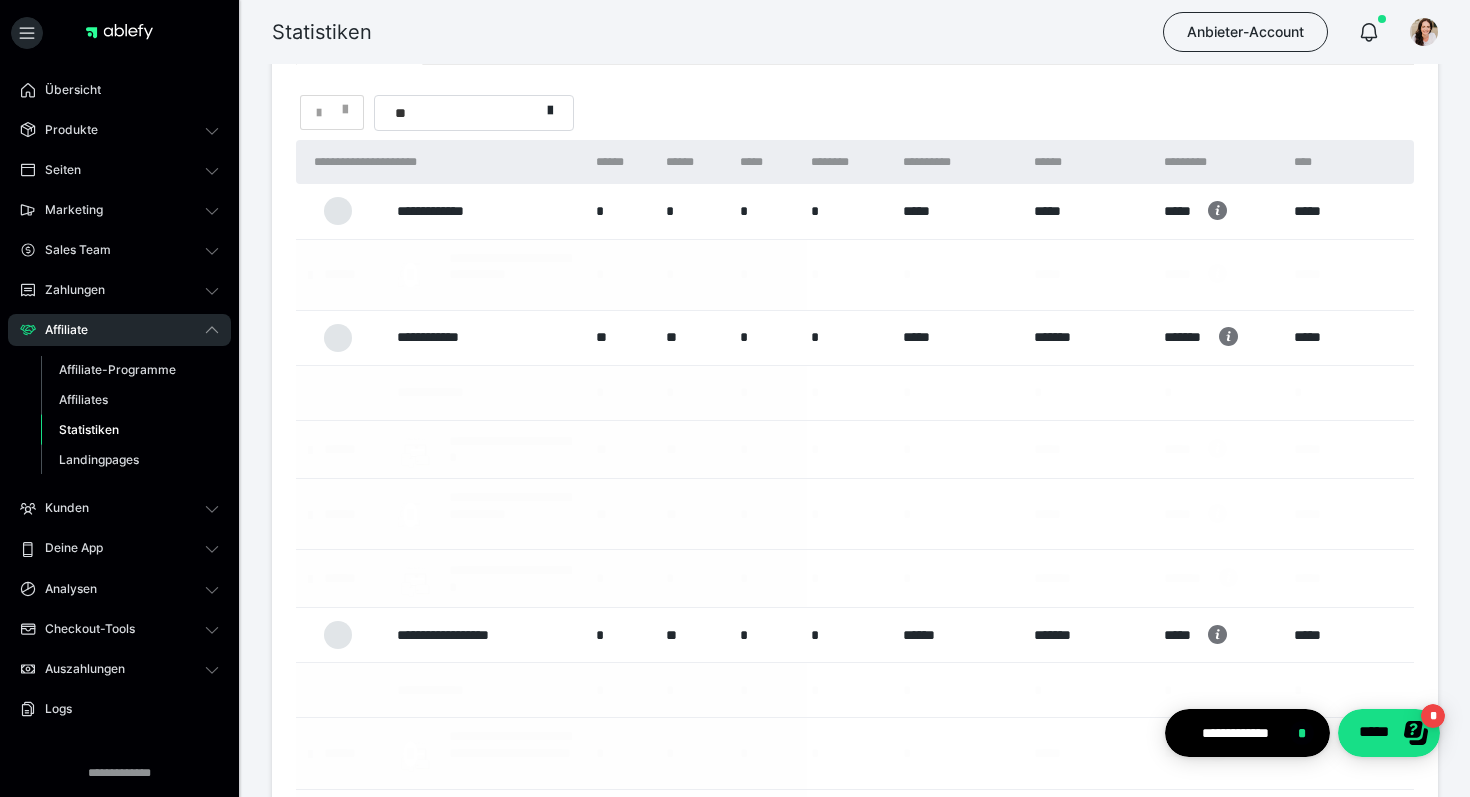 click at bounding box center [310, 578] 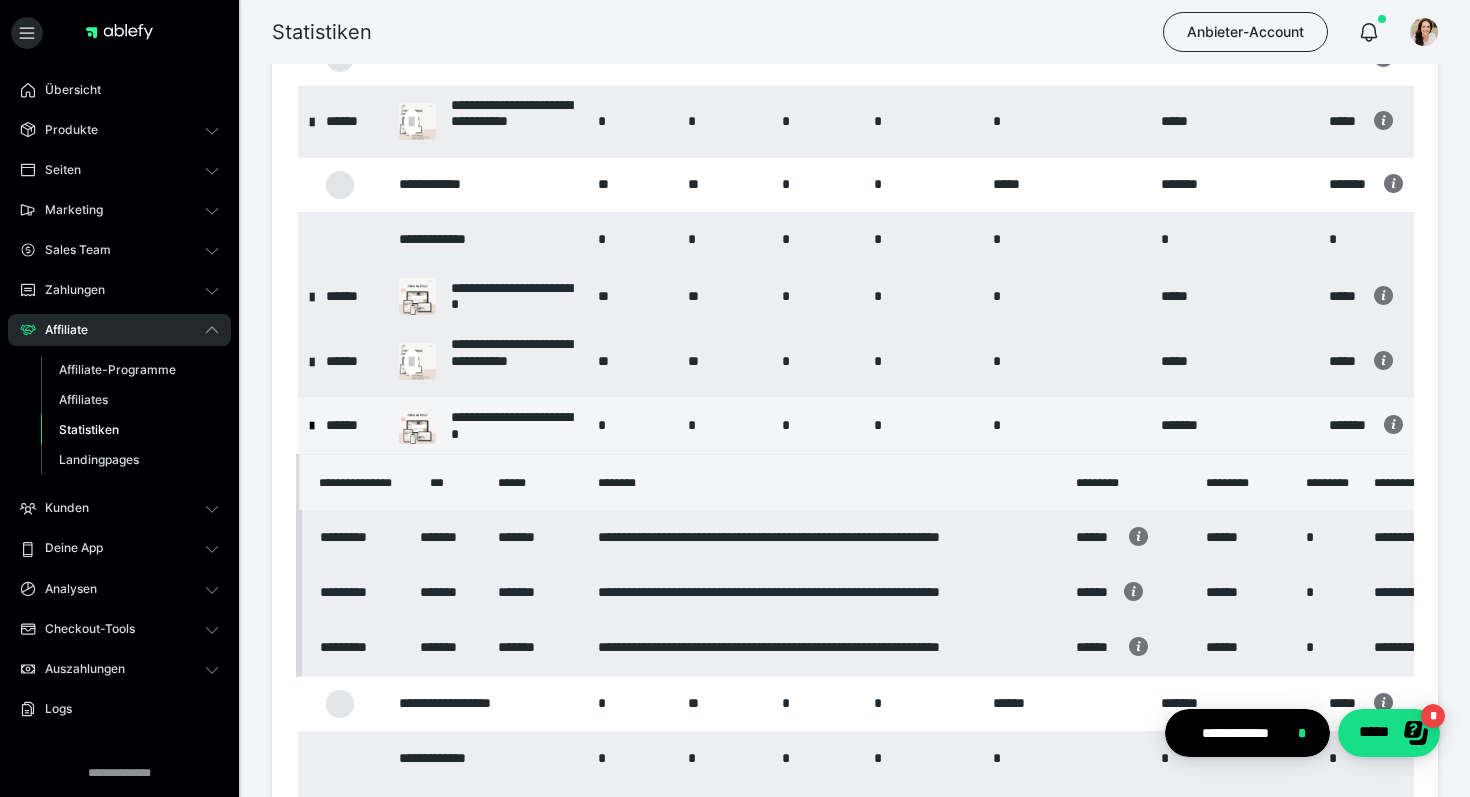 scroll, scrollTop: 237, scrollLeft: 0, axis: vertical 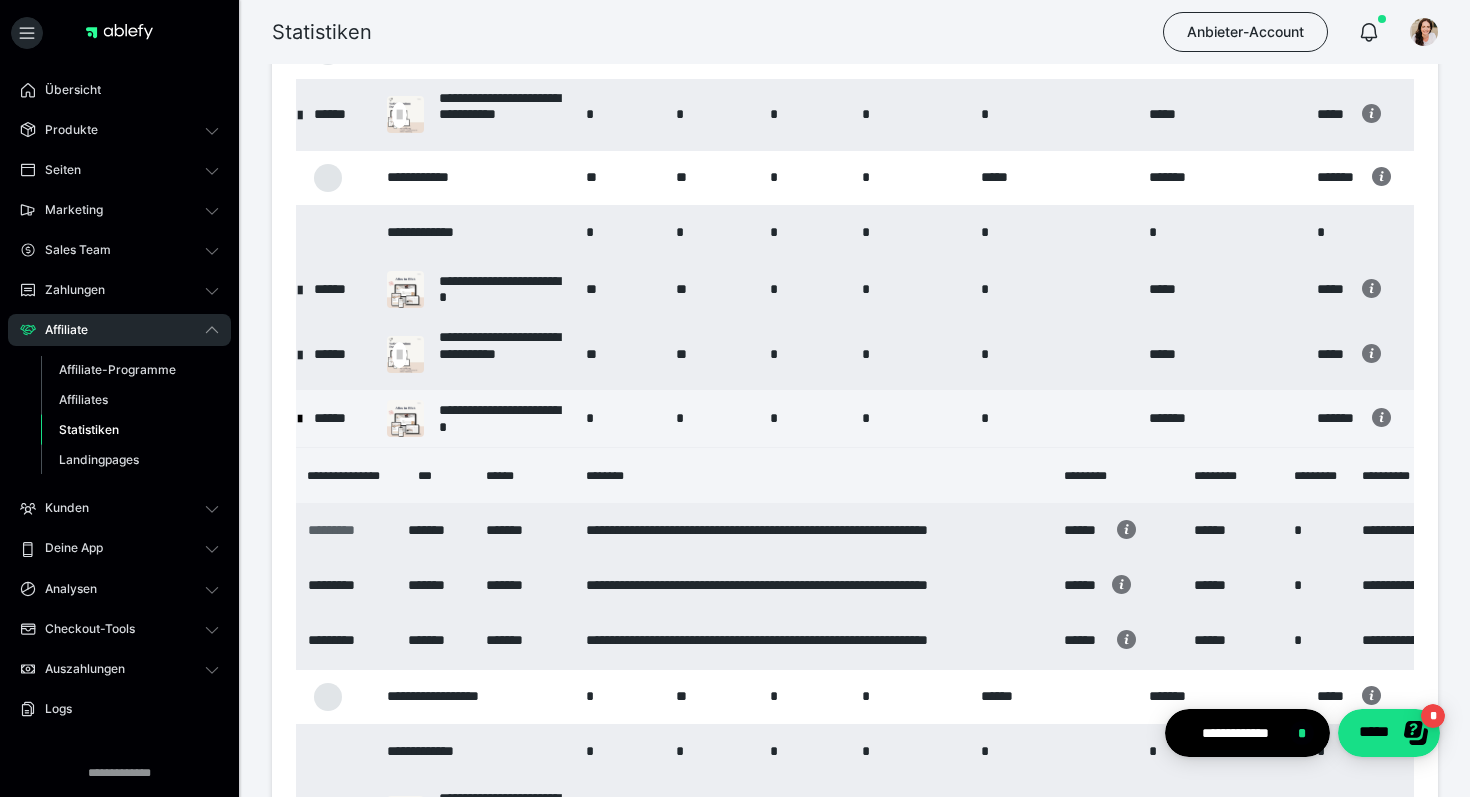 click on "*********" at bounding box center [353, 530] 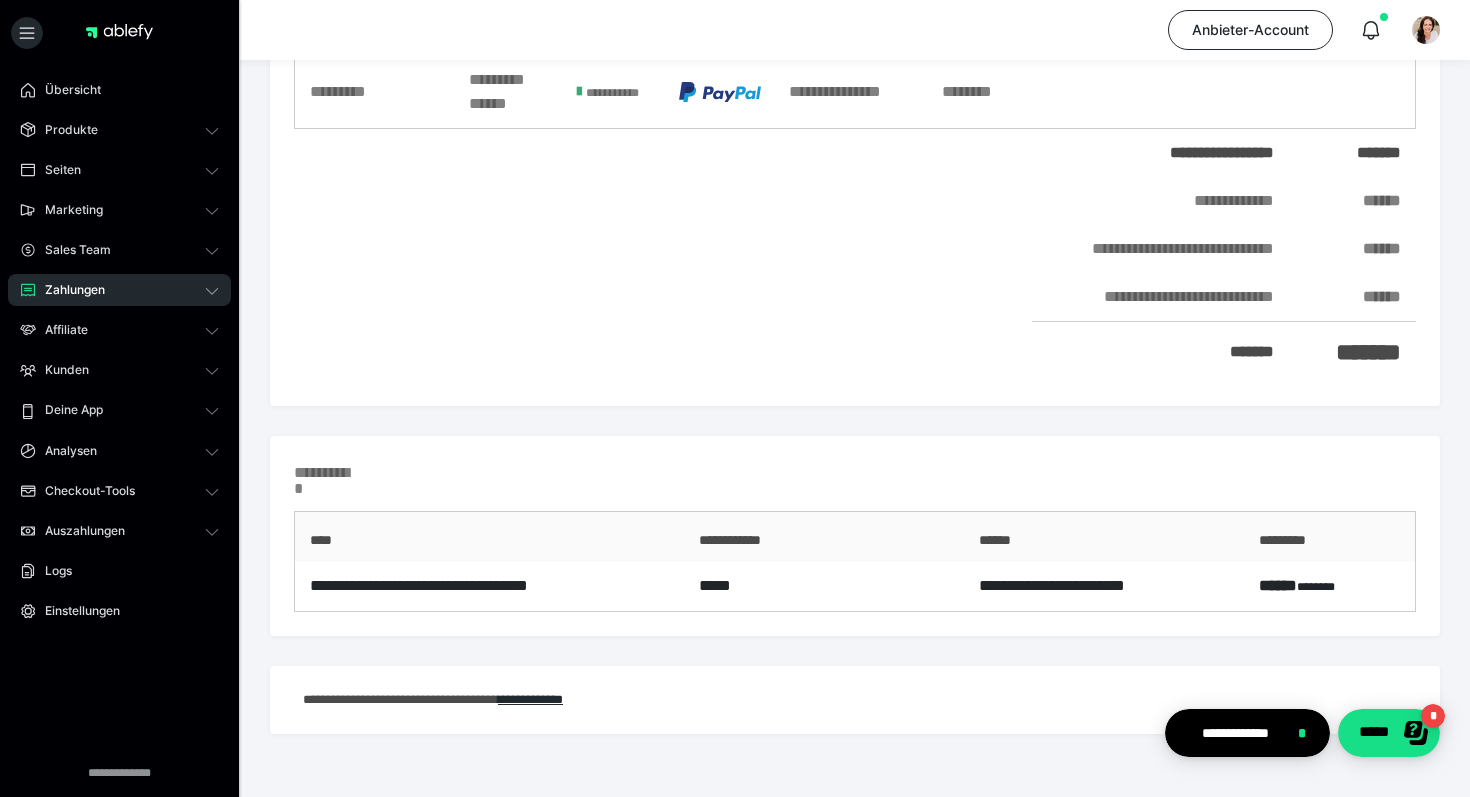 scroll, scrollTop: 0, scrollLeft: 0, axis: both 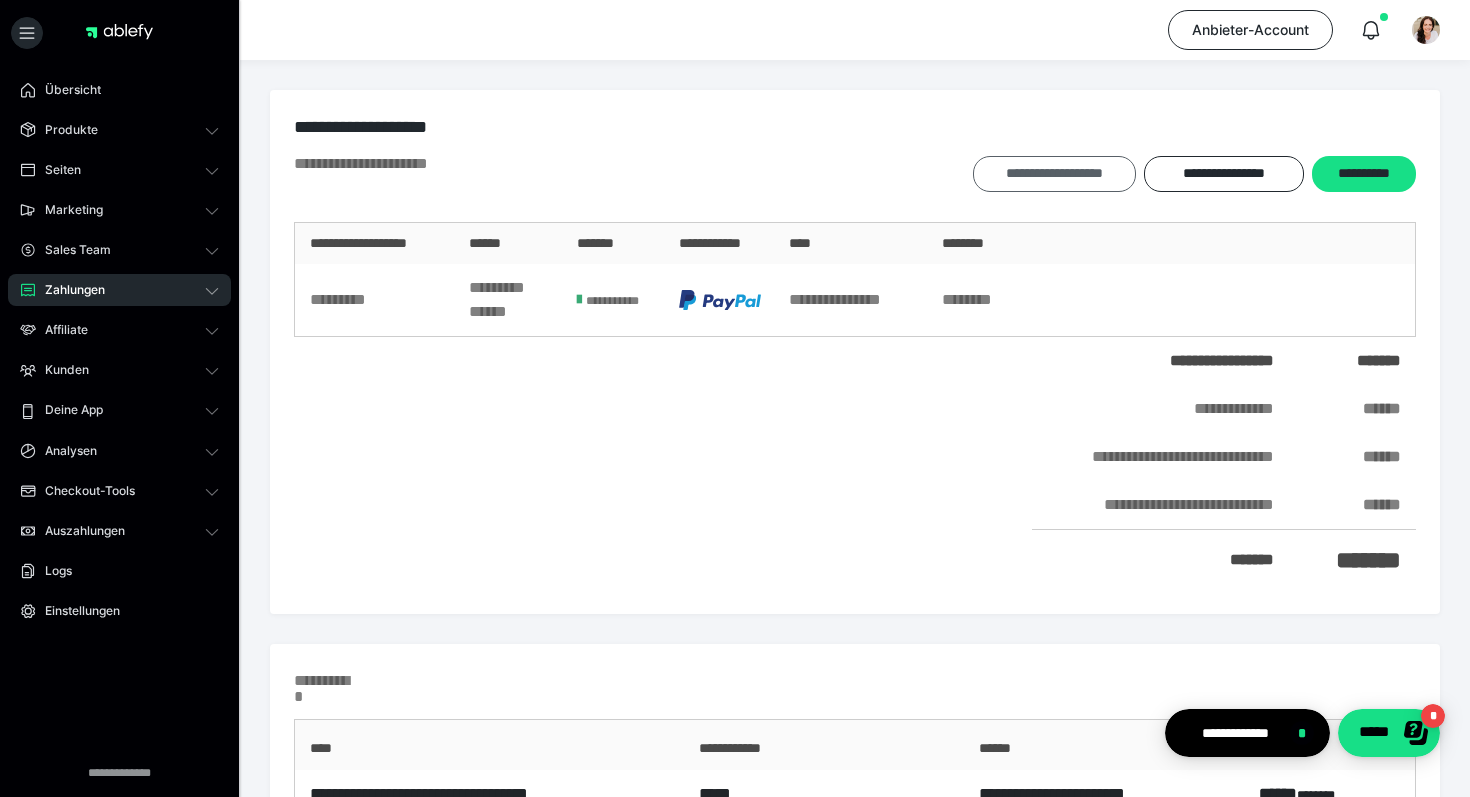 click on "**********" at bounding box center [1054, 174] 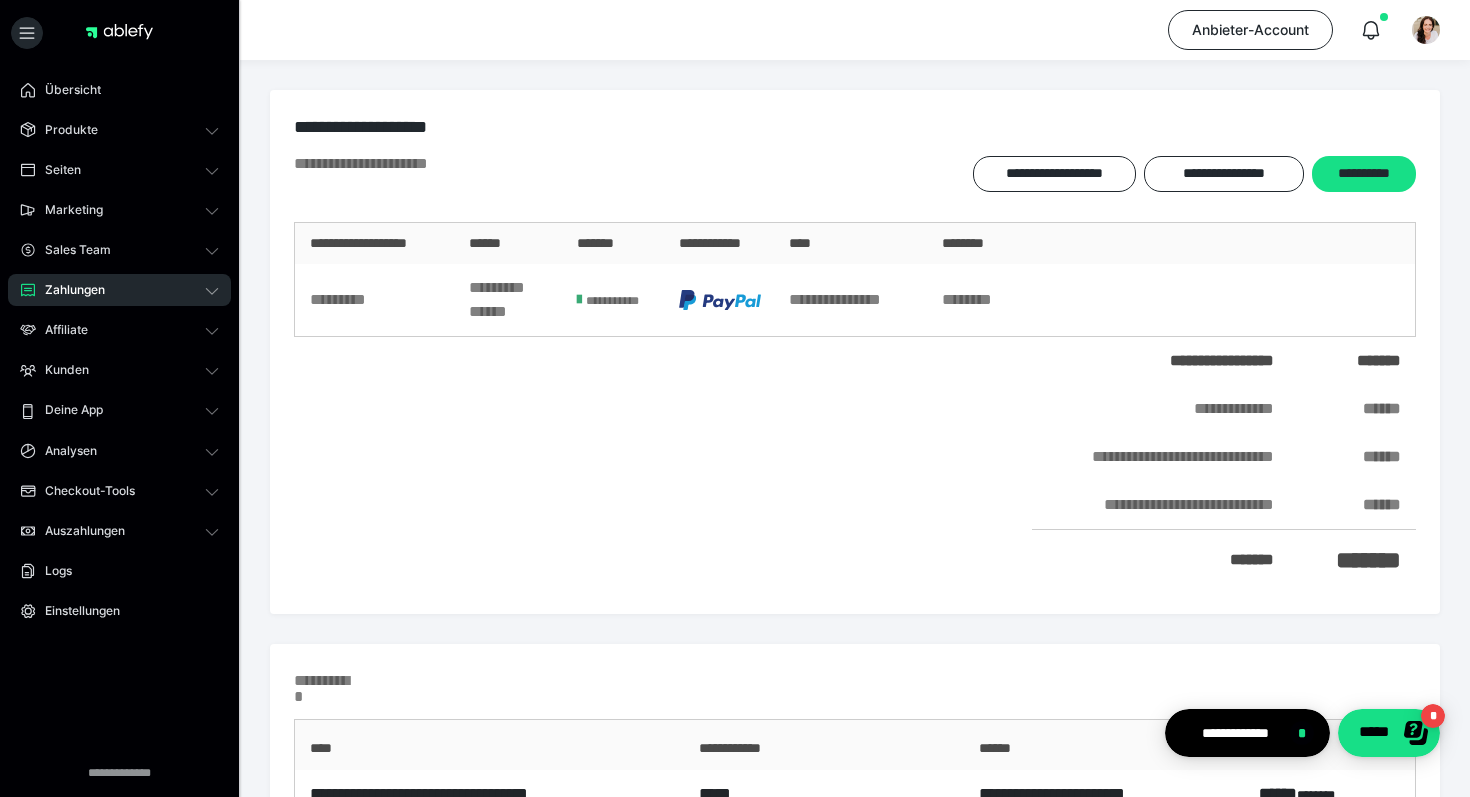 click on "Zahlungen" at bounding box center [68, 290] 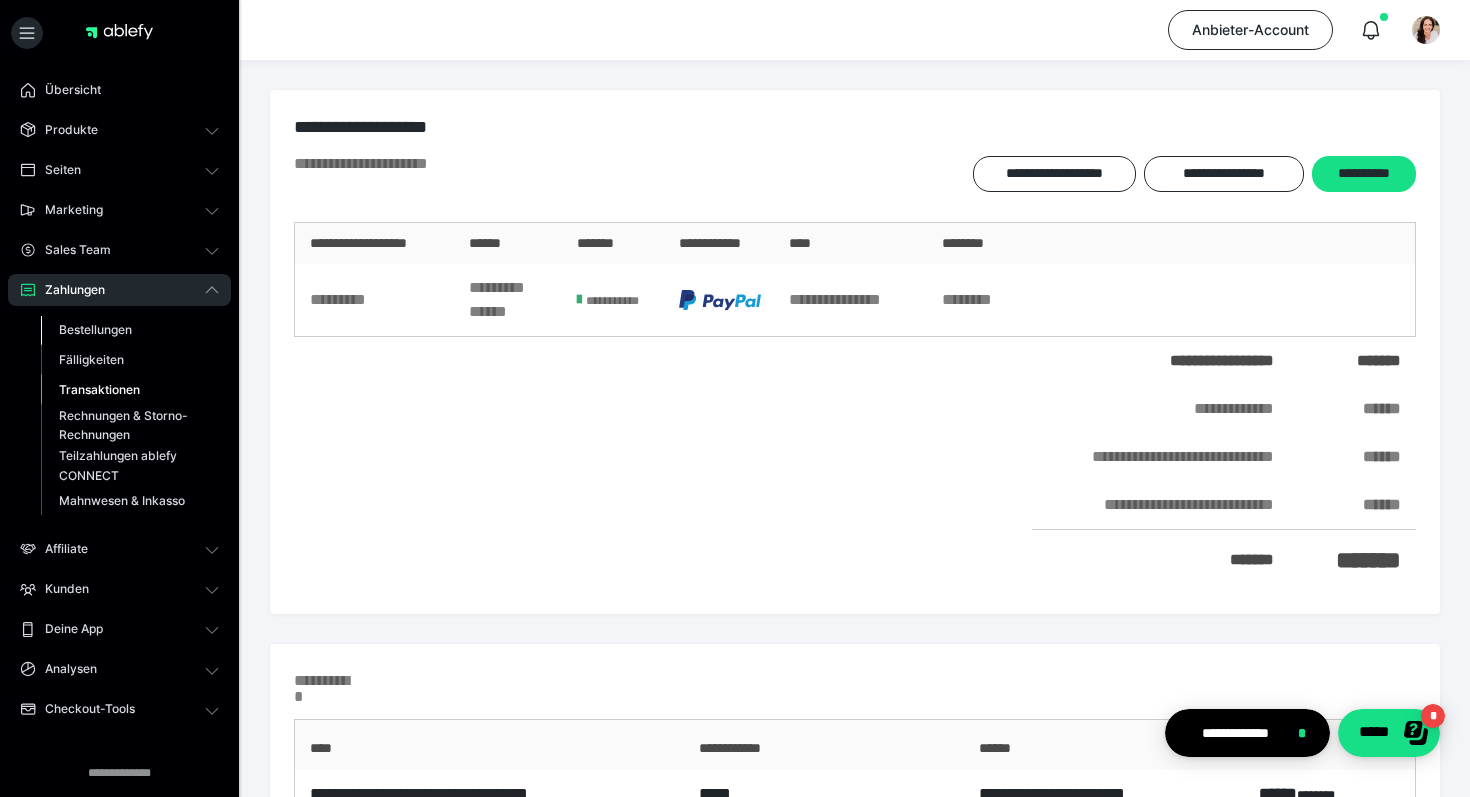 click on "Bestellungen" at bounding box center (95, 329) 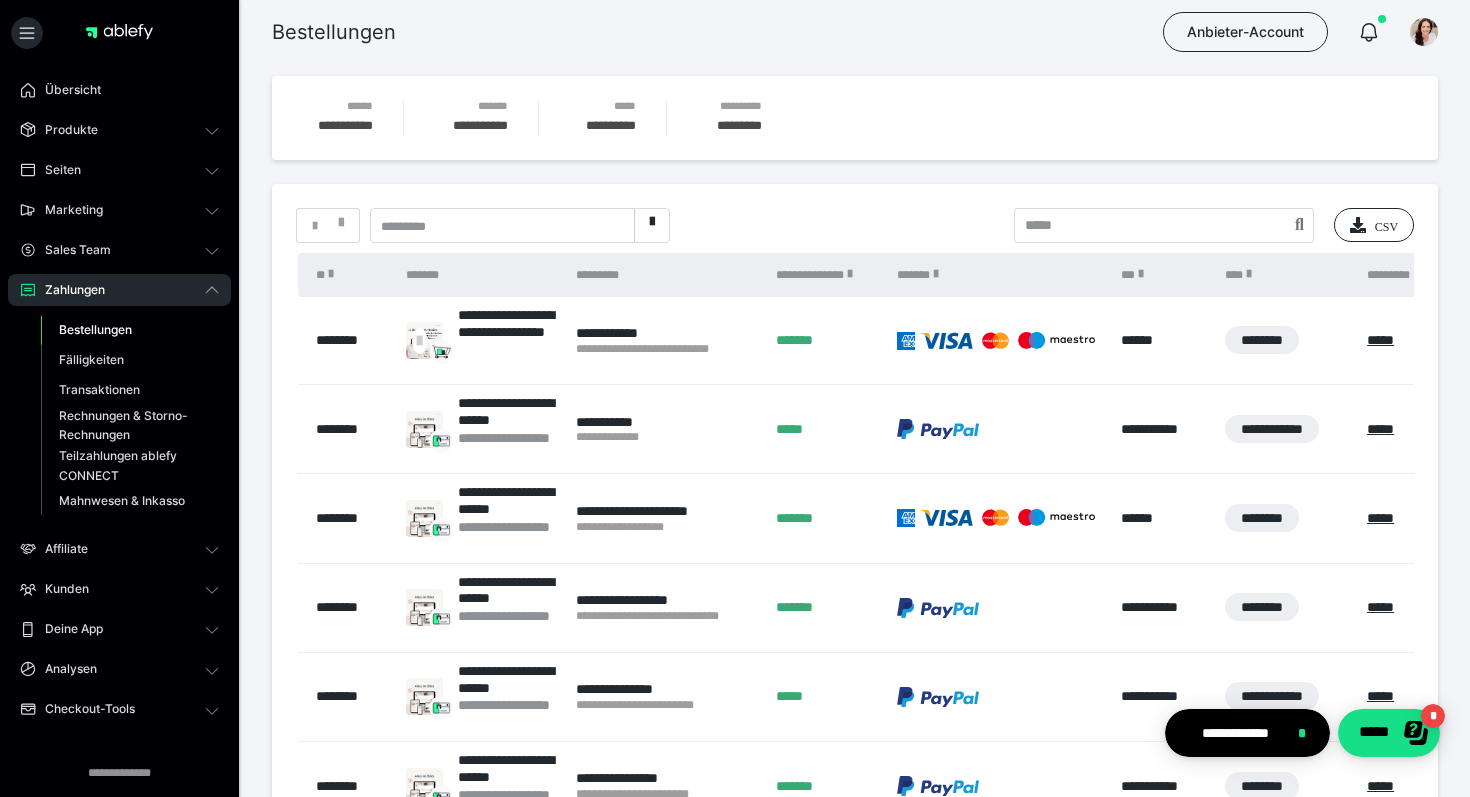 scroll, scrollTop: 606, scrollLeft: 0, axis: vertical 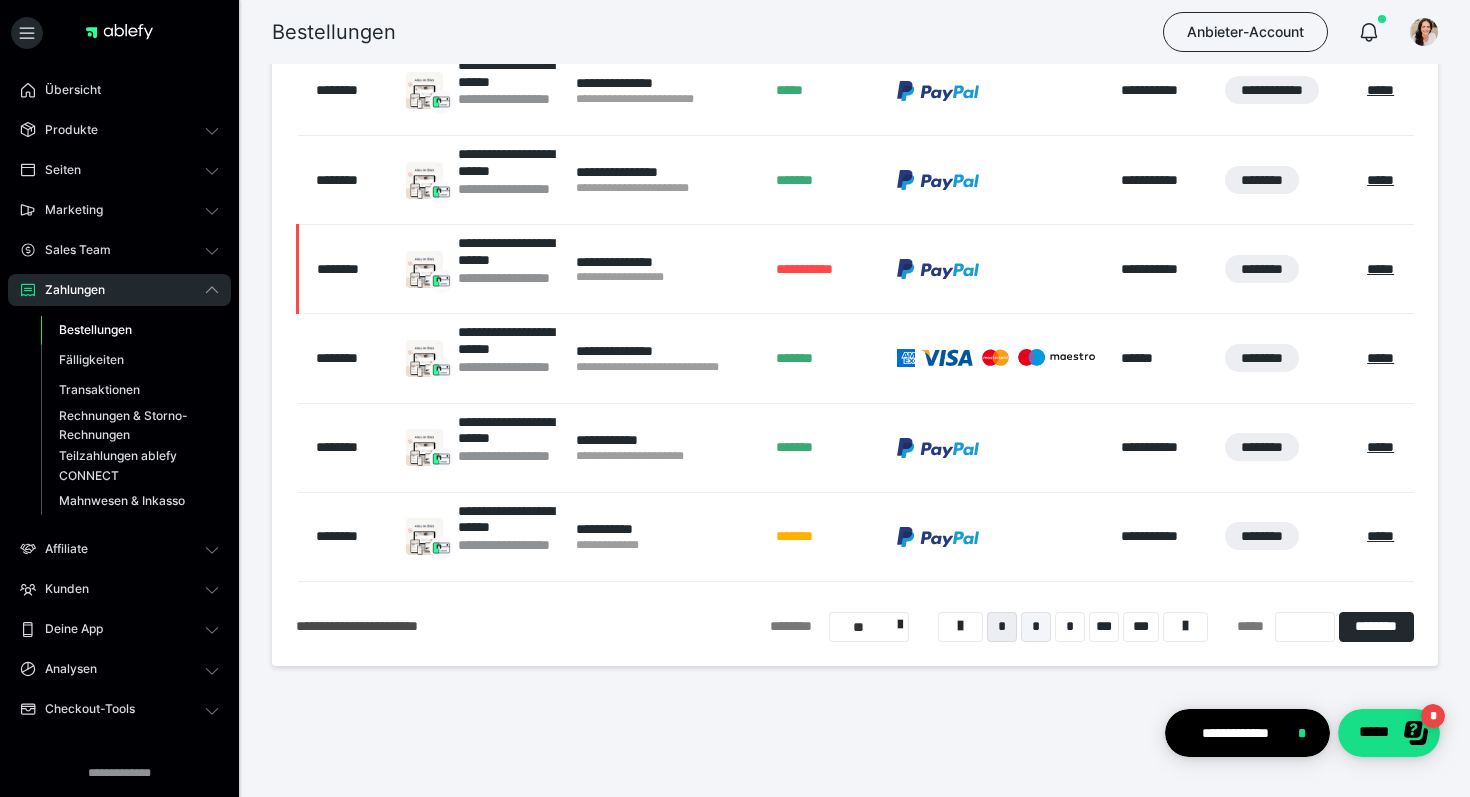 click on "*" at bounding box center (1036, 627) 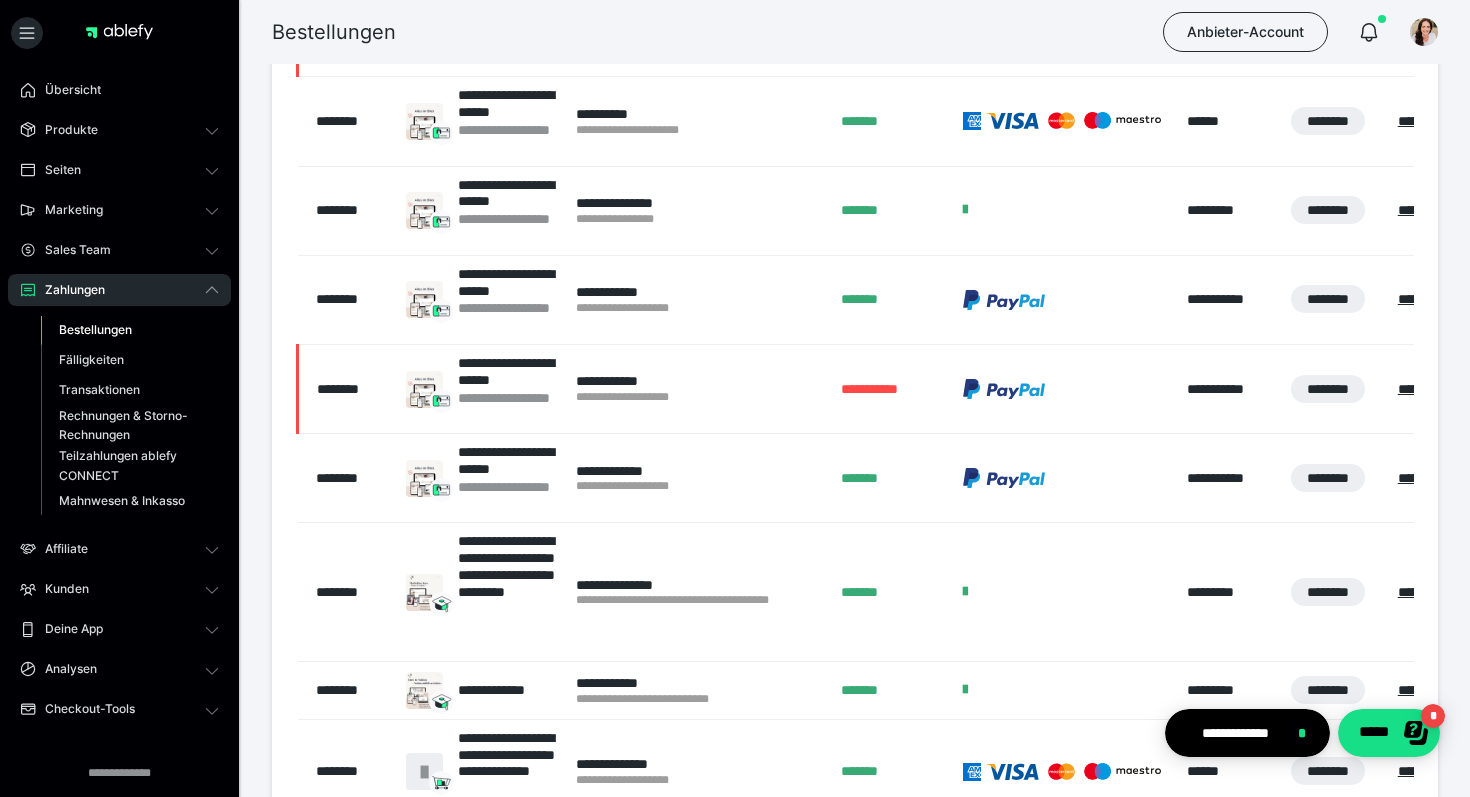 scroll, scrollTop: 413, scrollLeft: 0, axis: vertical 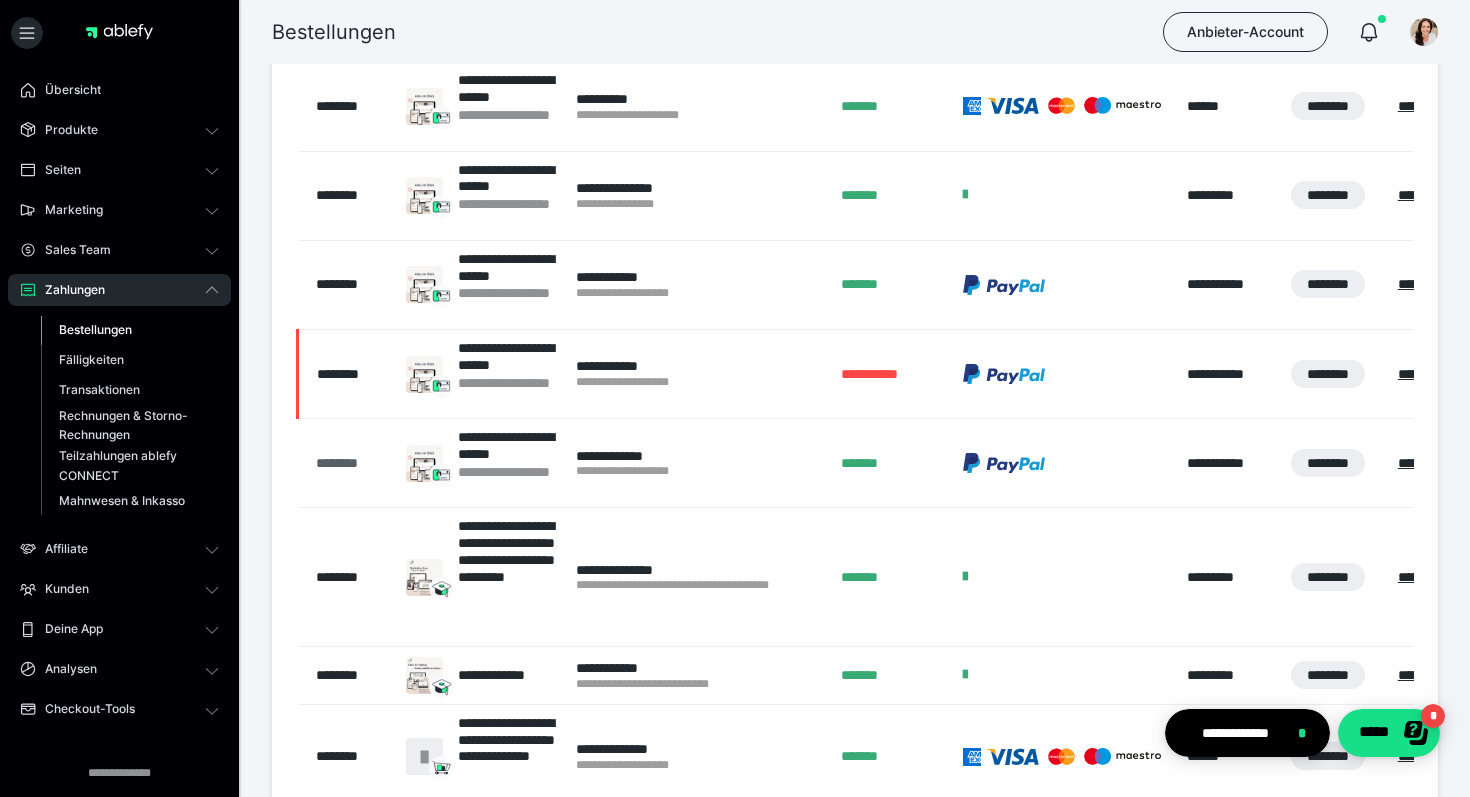 click on "********" at bounding box center (351, 463) 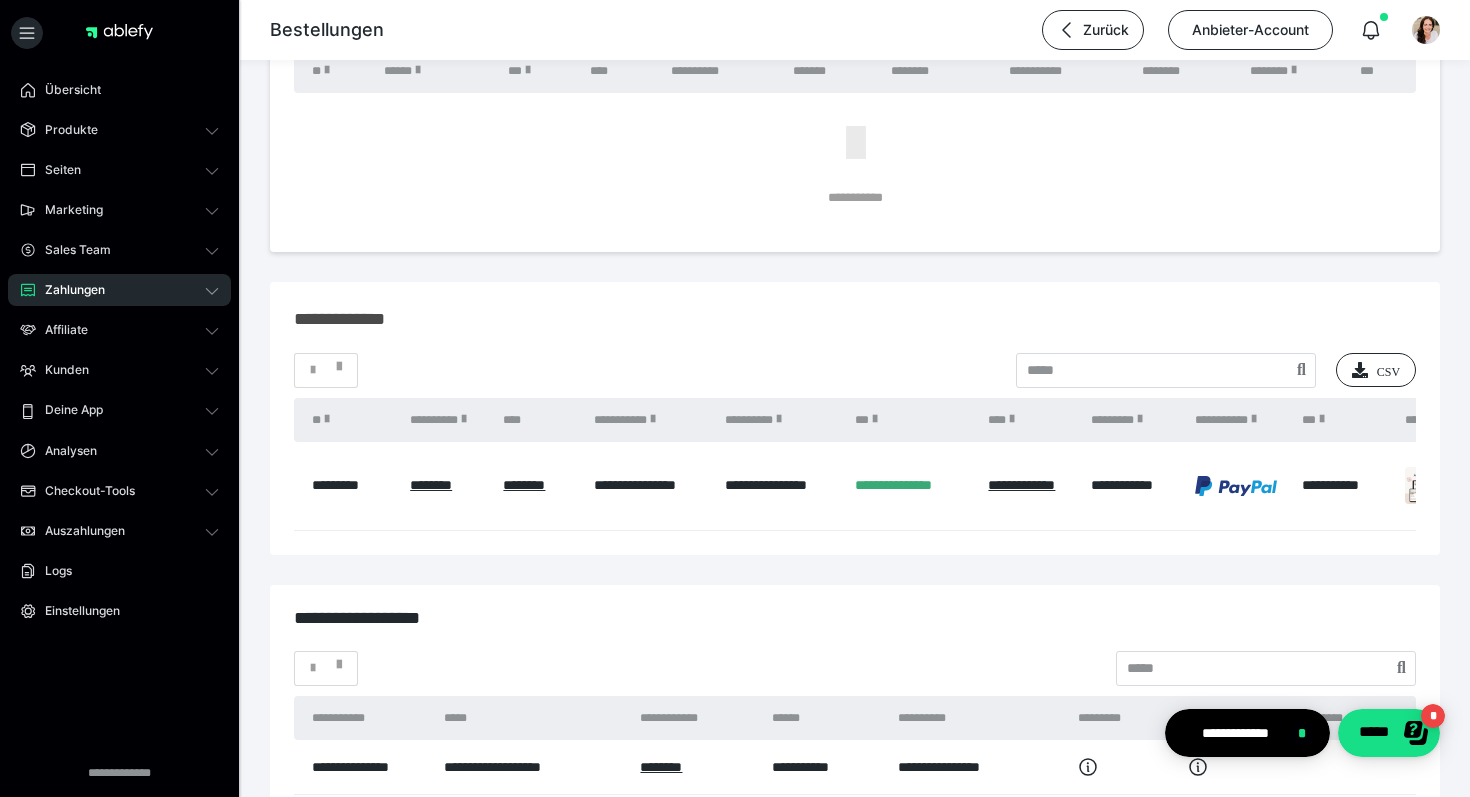 scroll, scrollTop: 2336, scrollLeft: 0, axis: vertical 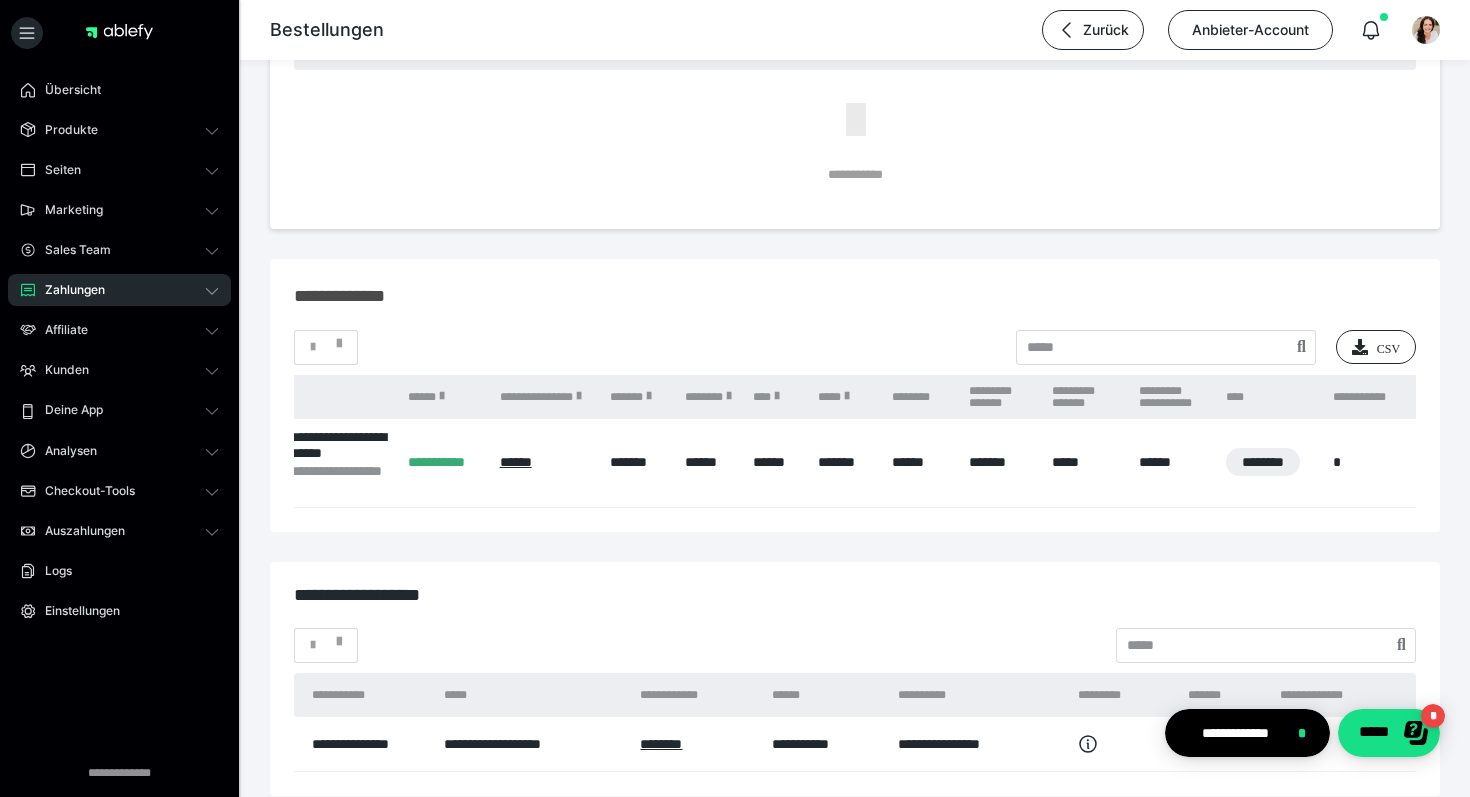 click on "Zahlungen" at bounding box center [68, 290] 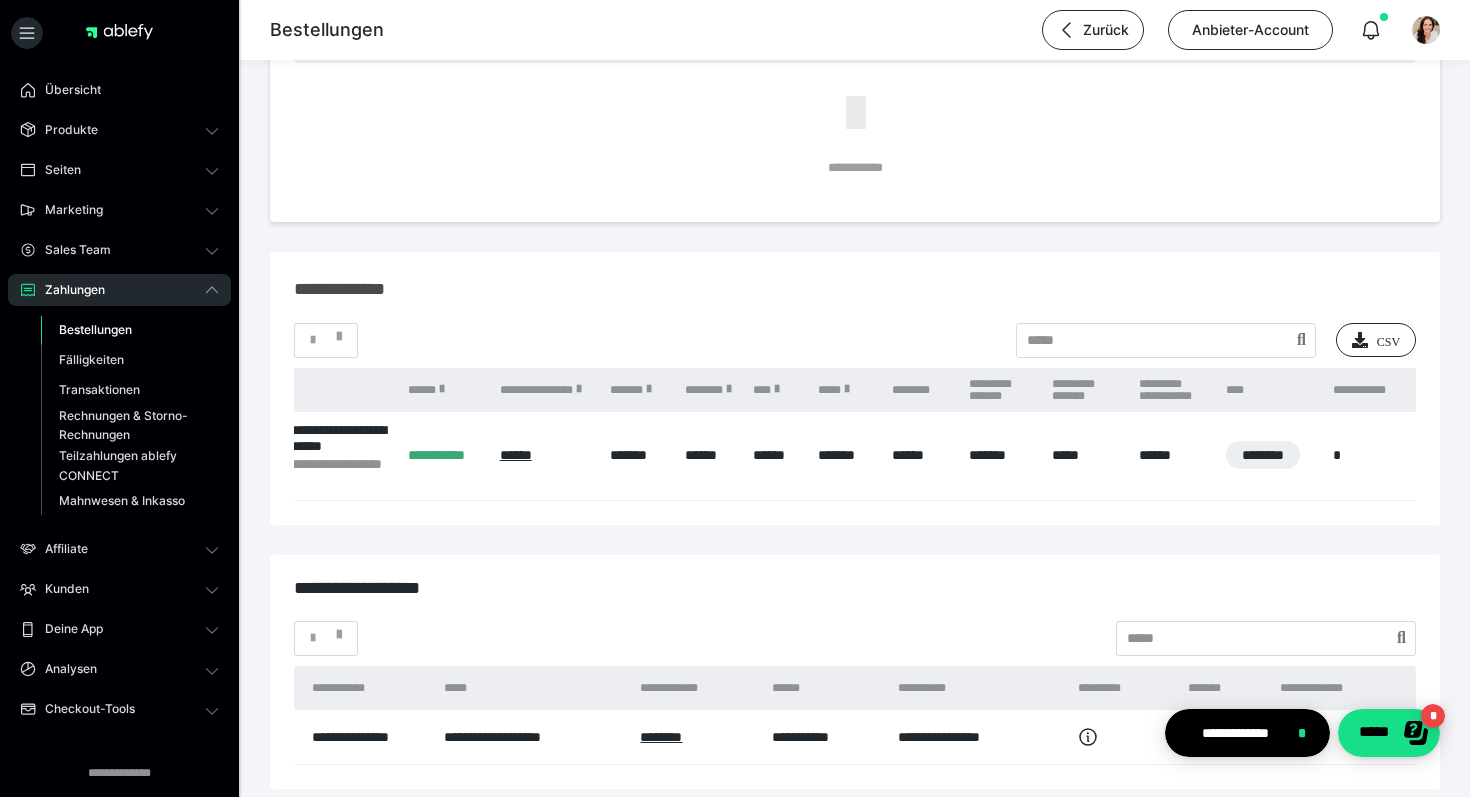 click on "Bestellungen" at bounding box center [95, 329] 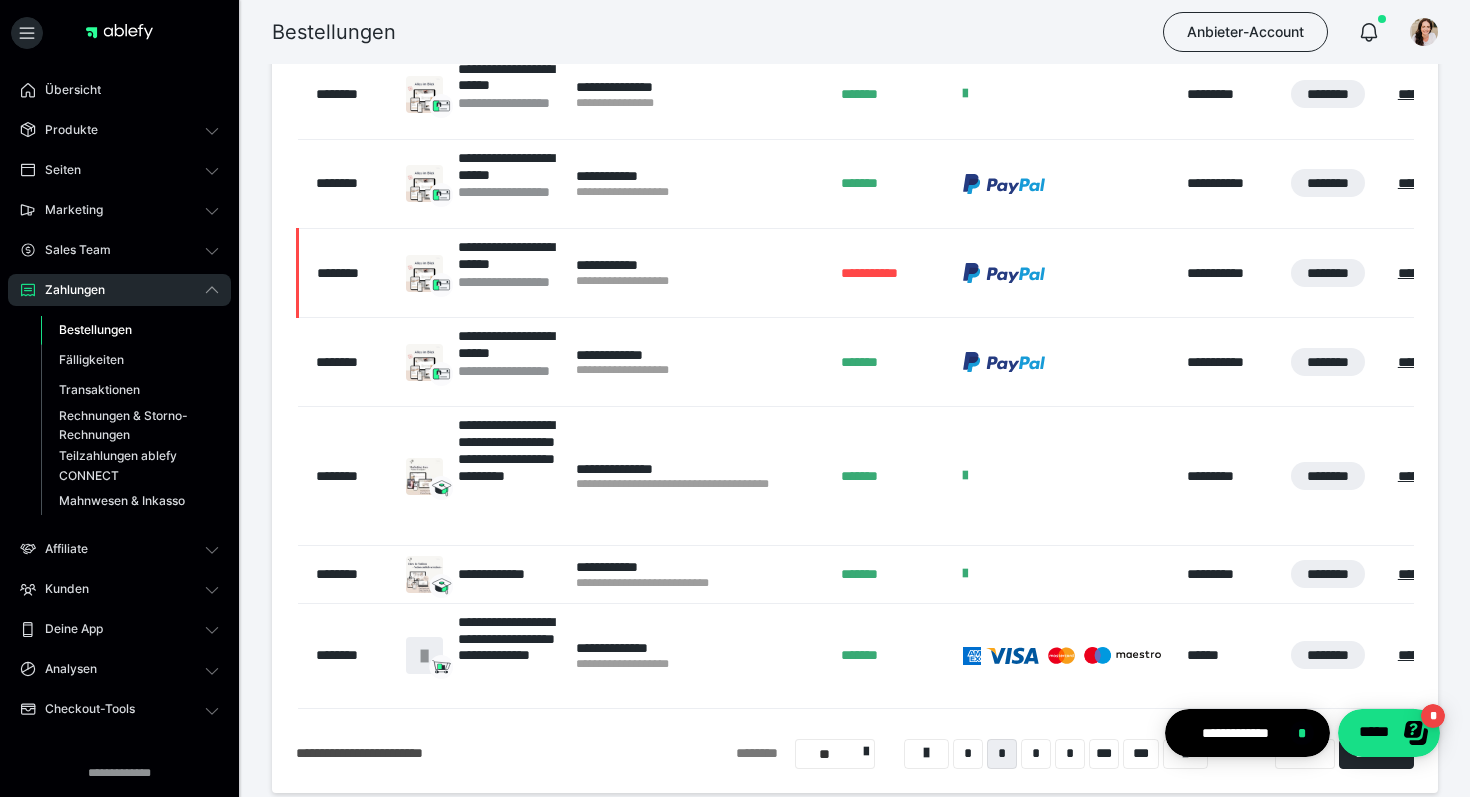 scroll, scrollTop: 641, scrollLeft: 0, axis: vertical 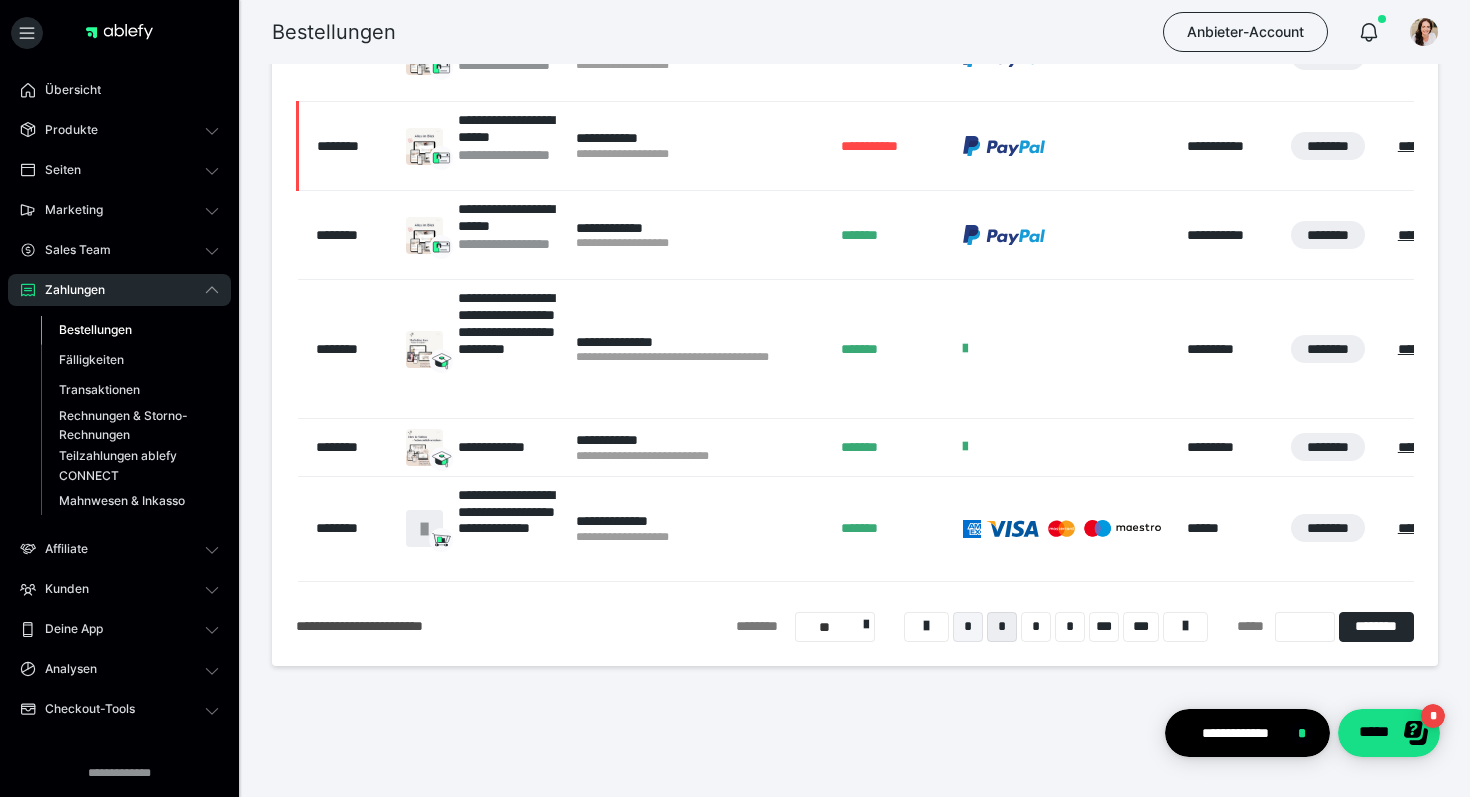 click on "*" at bounding box center (968, 627) 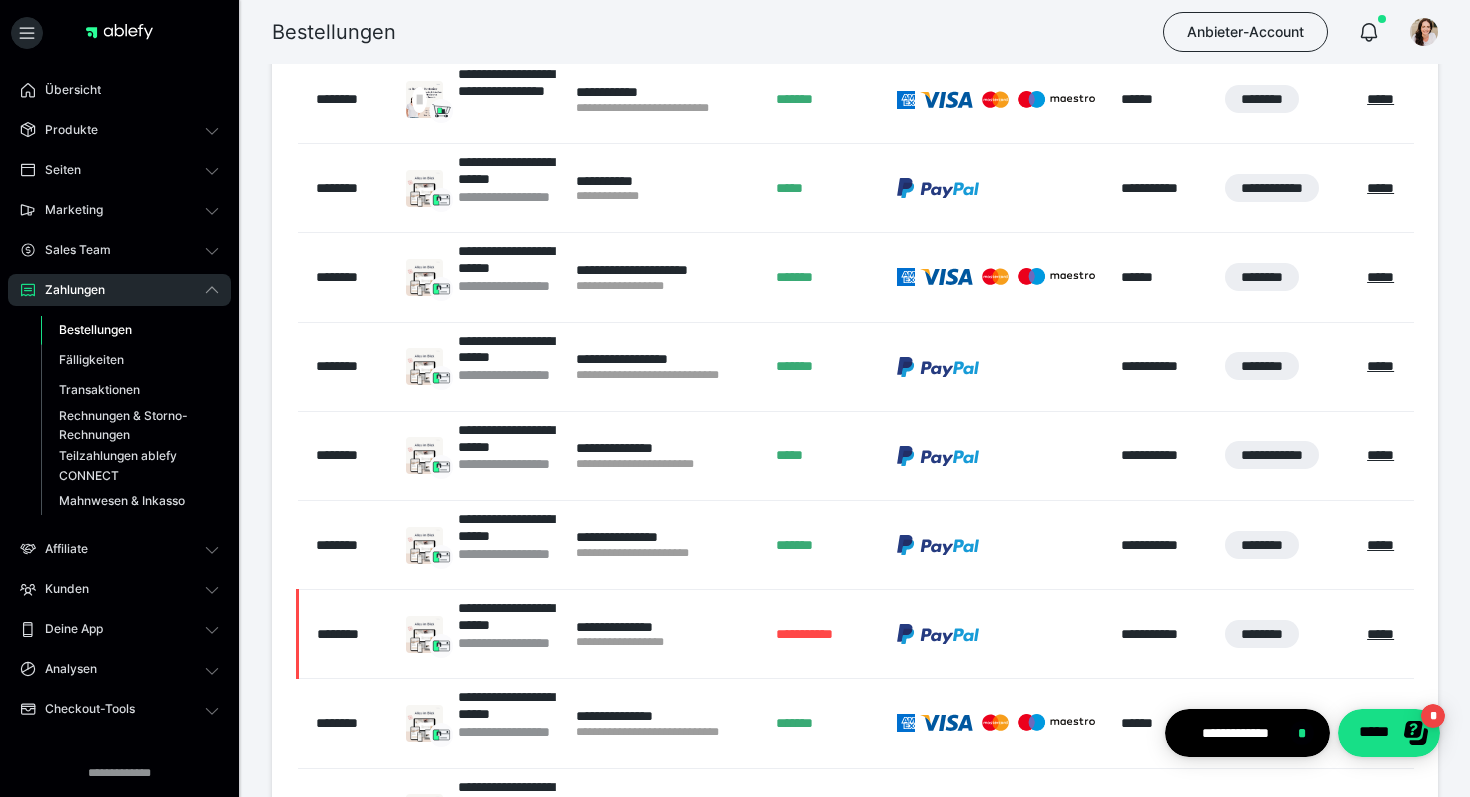 scroll, scrollTop: 179, scrollLeft: 0, axis: vertical 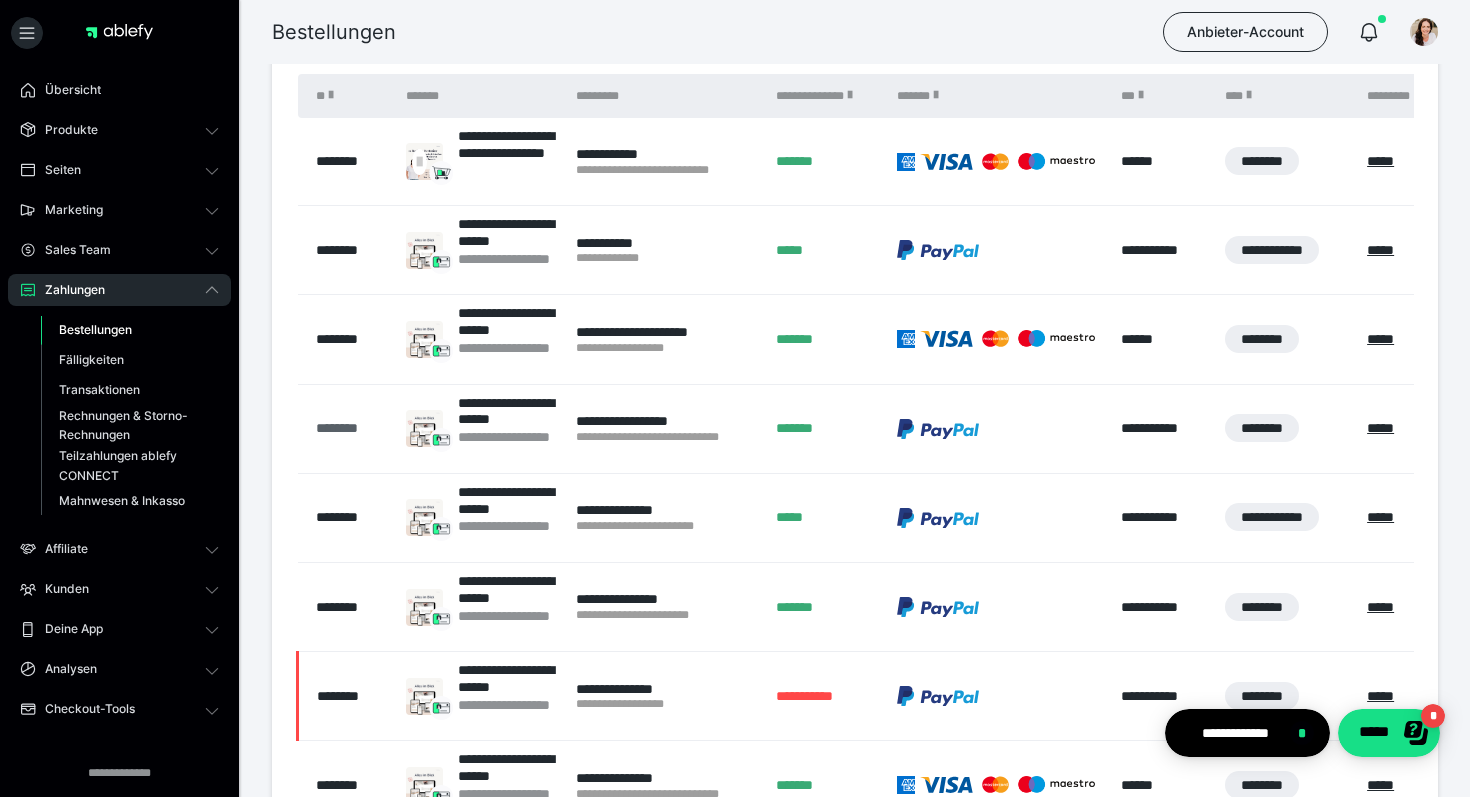 click on "********" at bounding box center [351, 428] 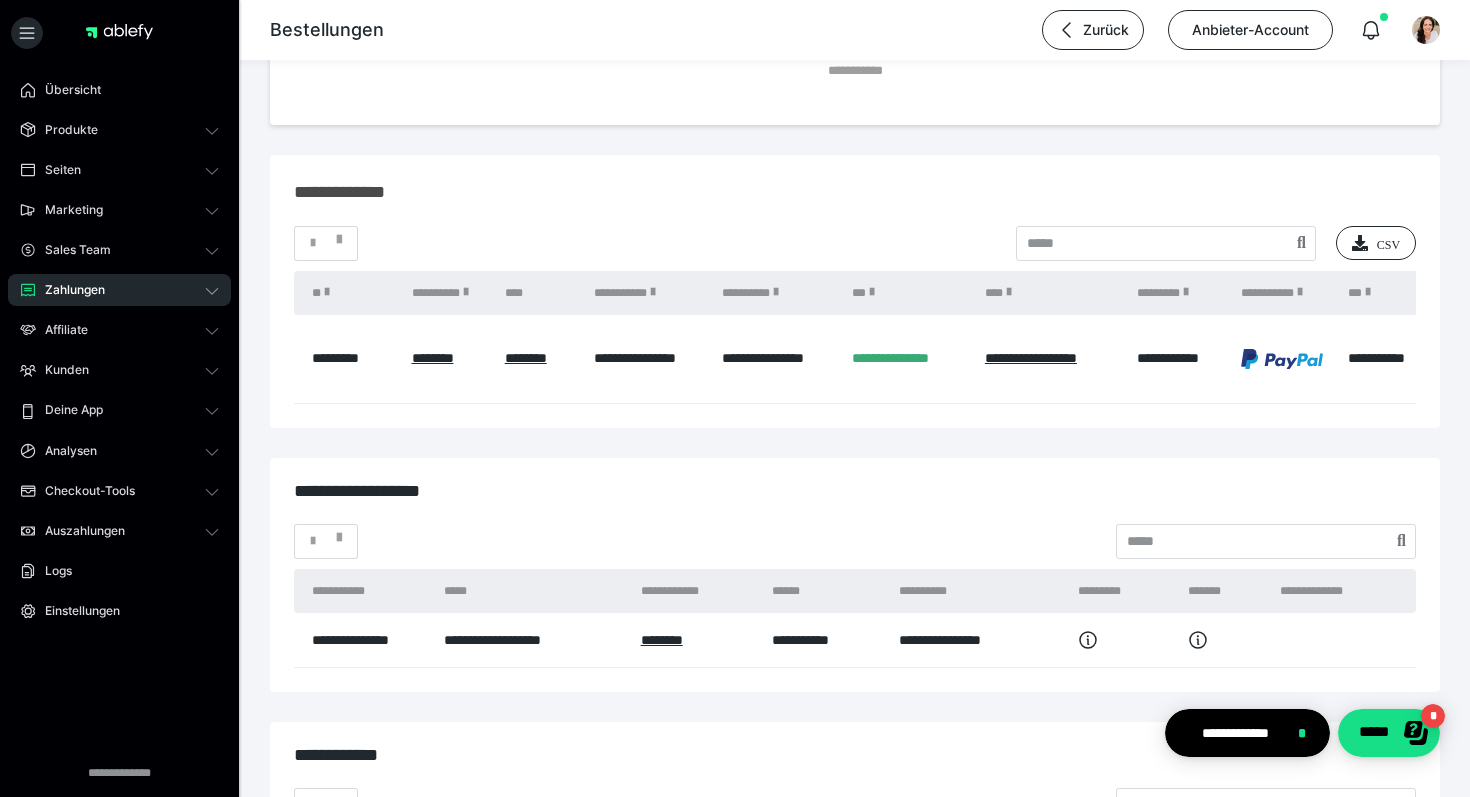 scroll, scrollTop: 2429, scrollLeft: 0, axis: vertical 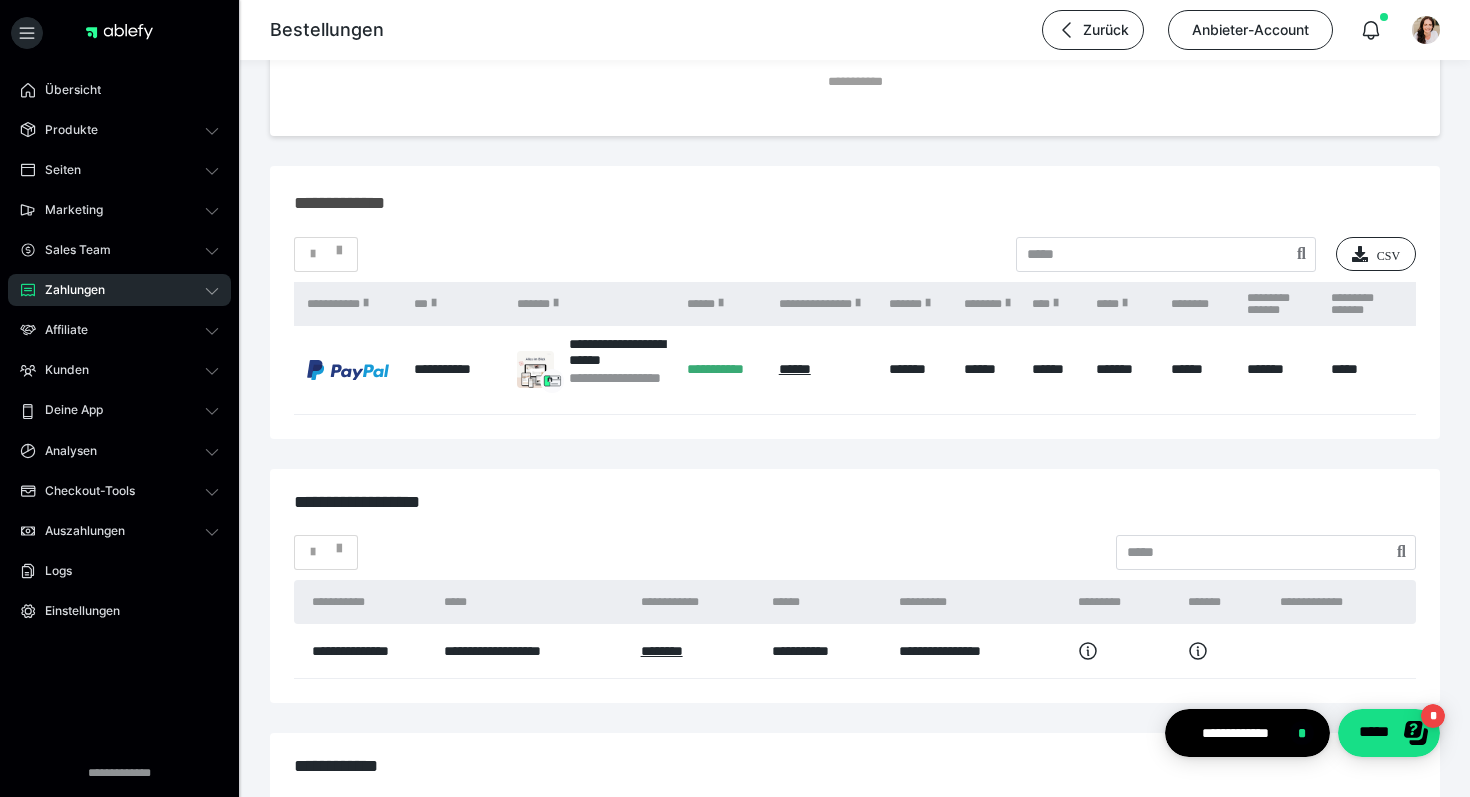 click on "**********" at bounding box center [855, -423] 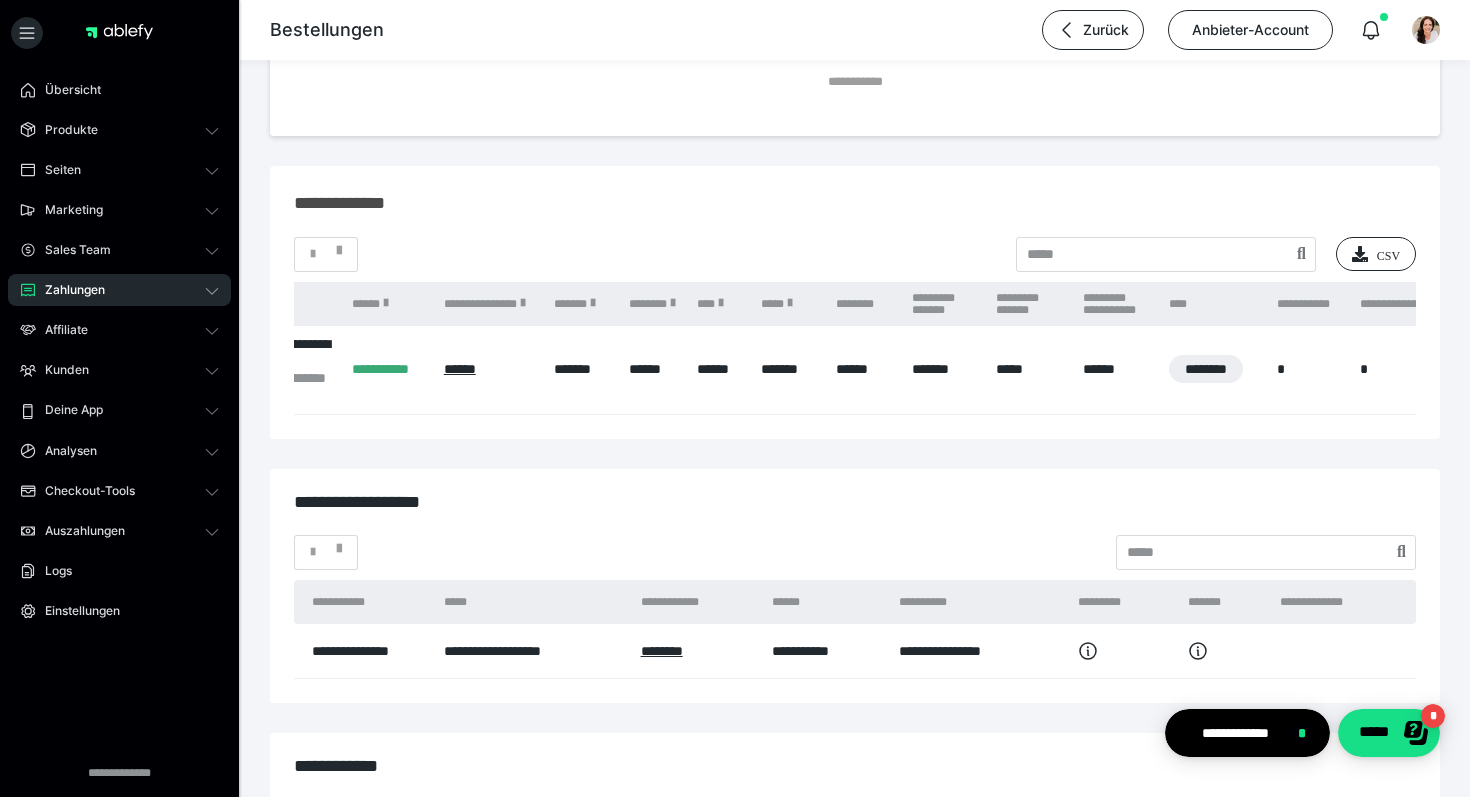scroll, scrollTop: 0, scrollLeft: 1275, axis: horizontal 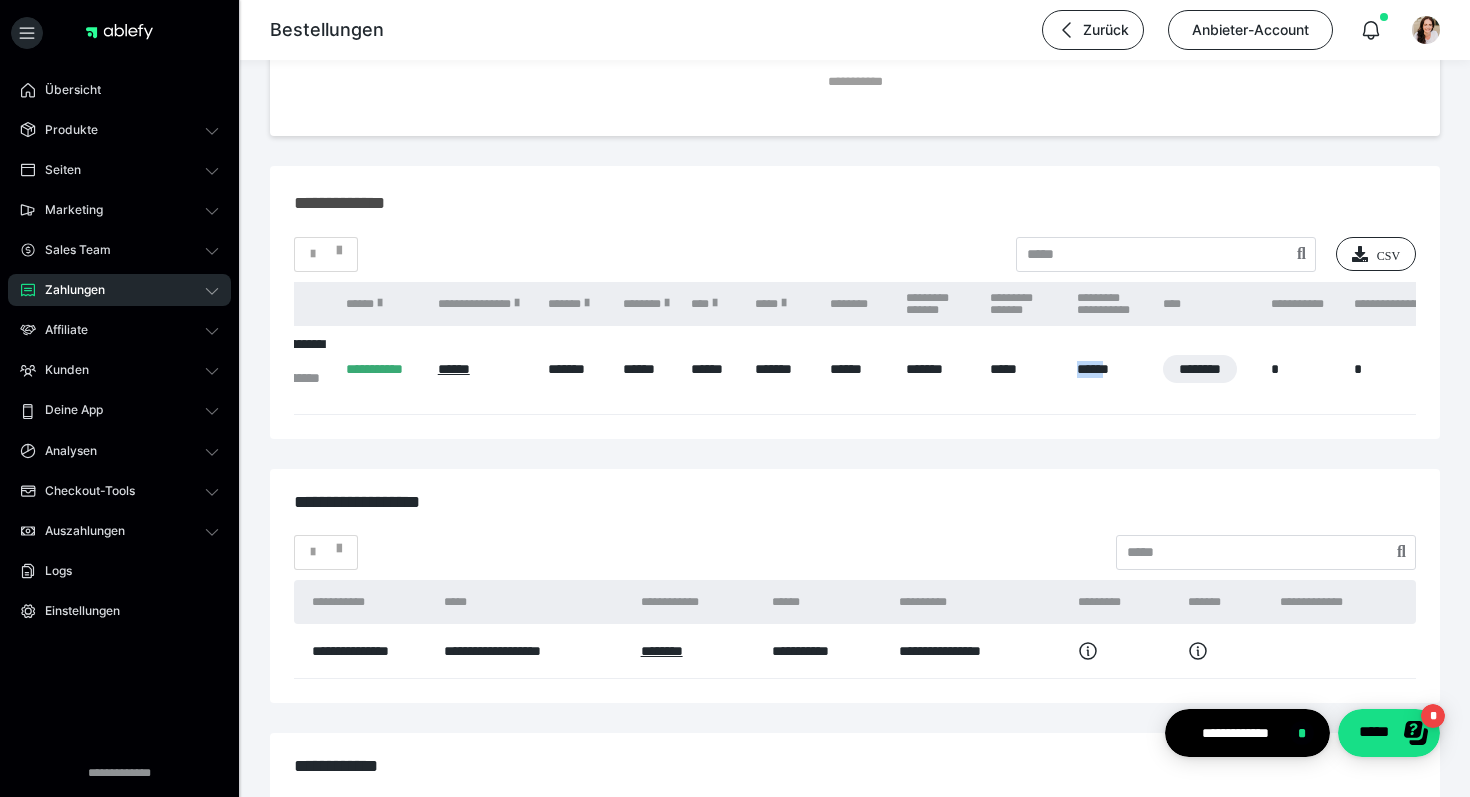drag, startPoint x: 1077, startPoint y: 370, endPoint x: 1113, endPoint y: 373, distance: 36.124783 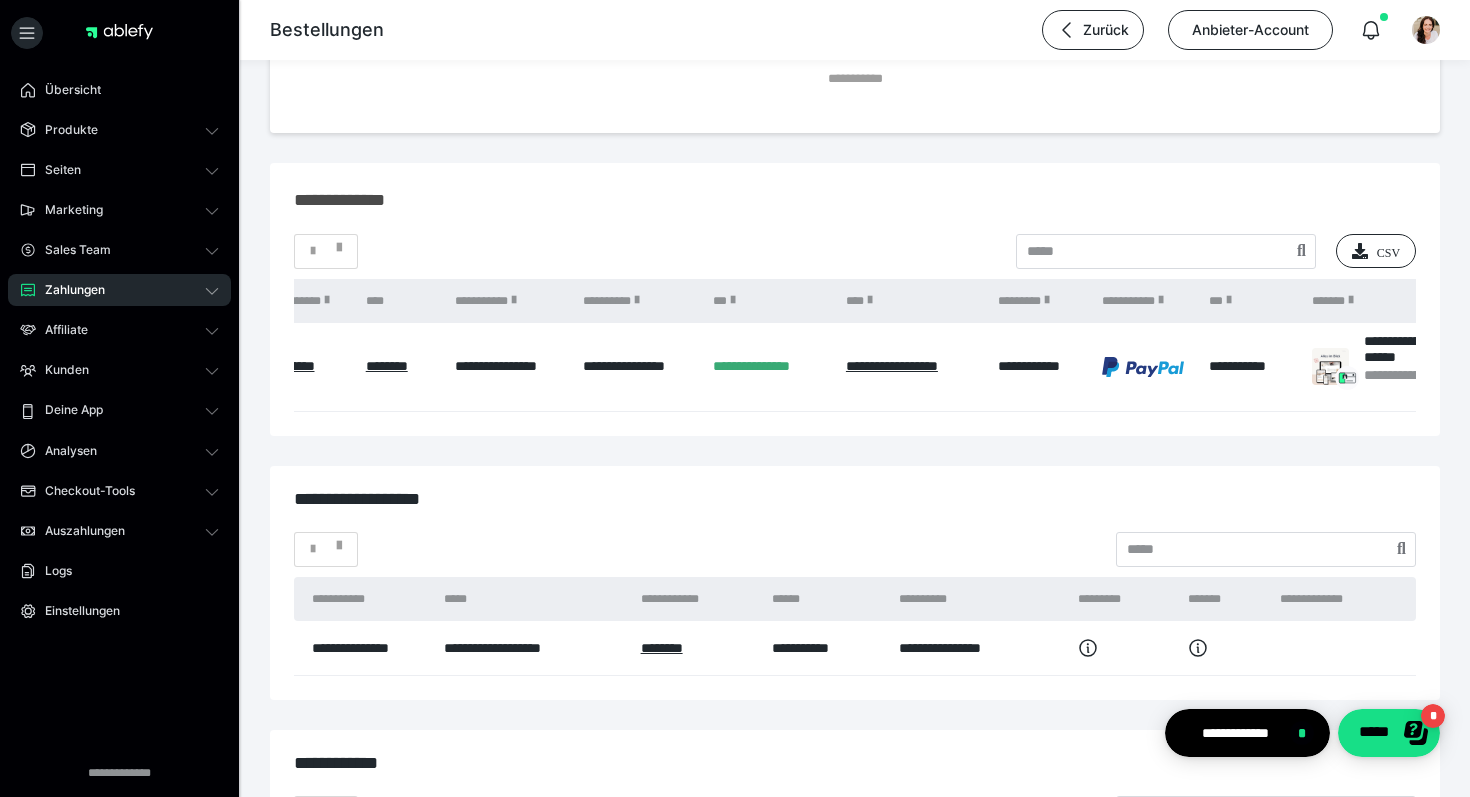 scroll, scrollTop: 0, scrollLeft: 0, axis: both 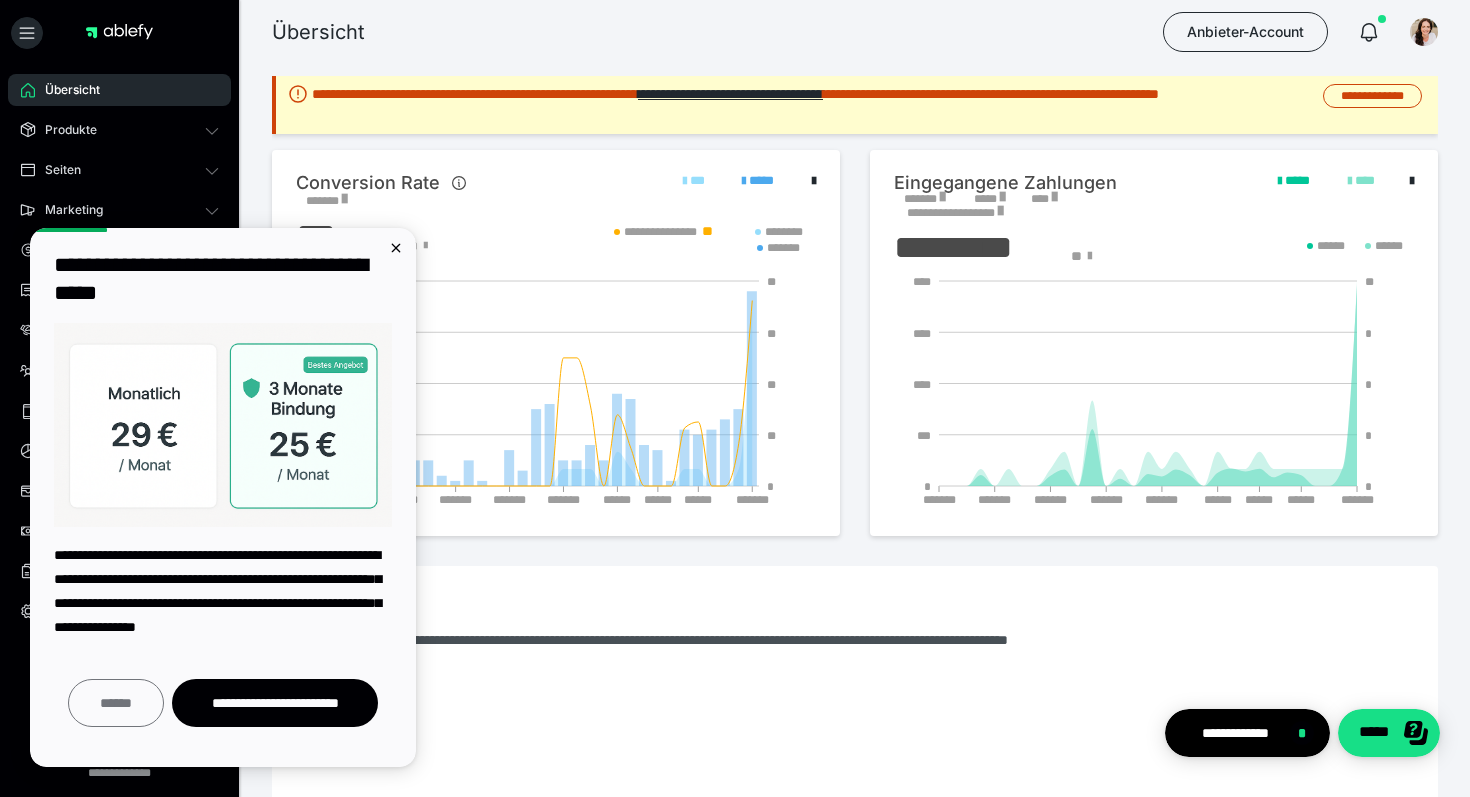 click on "******" at bounding box center [116, 703] 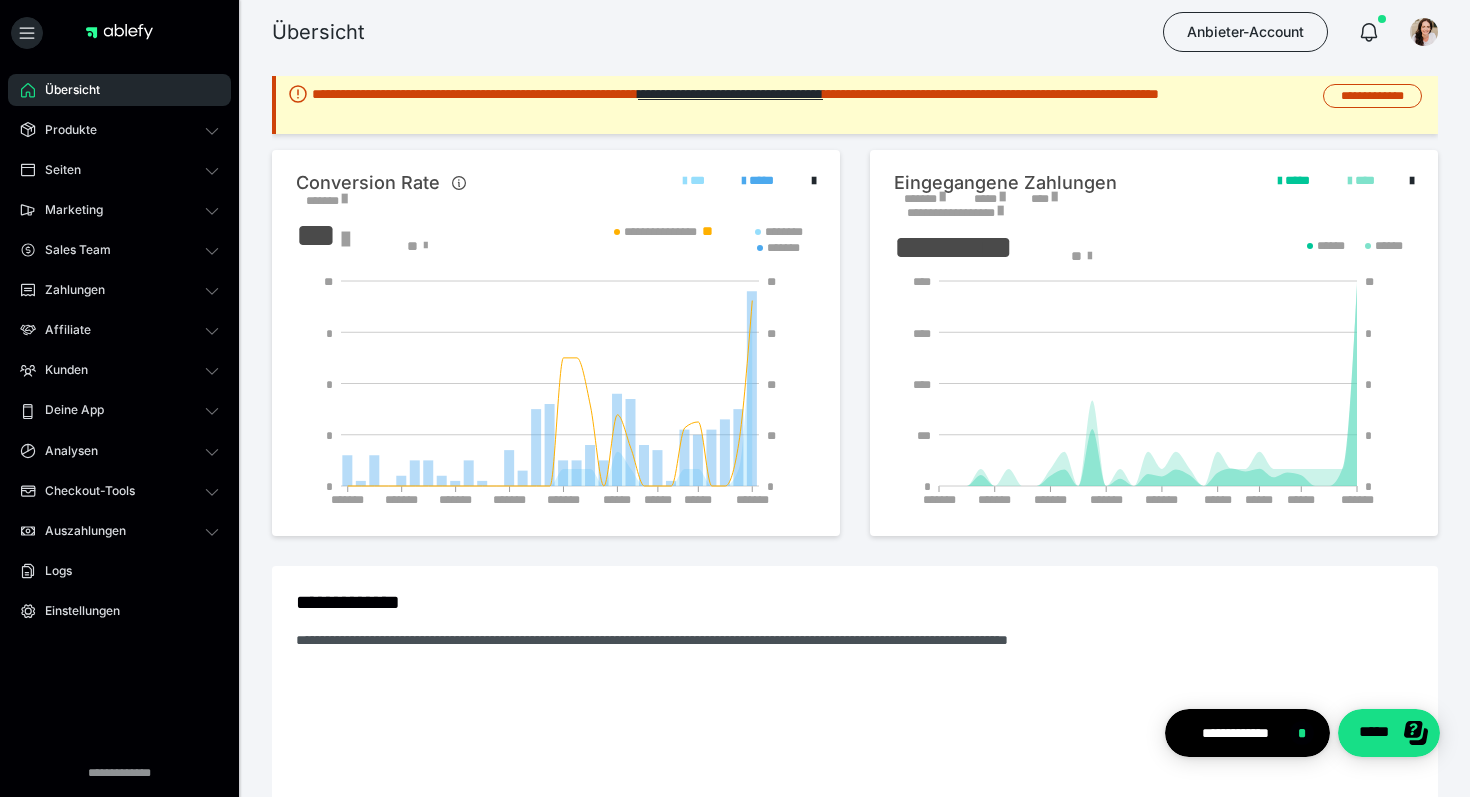 scroll, scrollTop: 0, scrollLeft: 0, axis: both 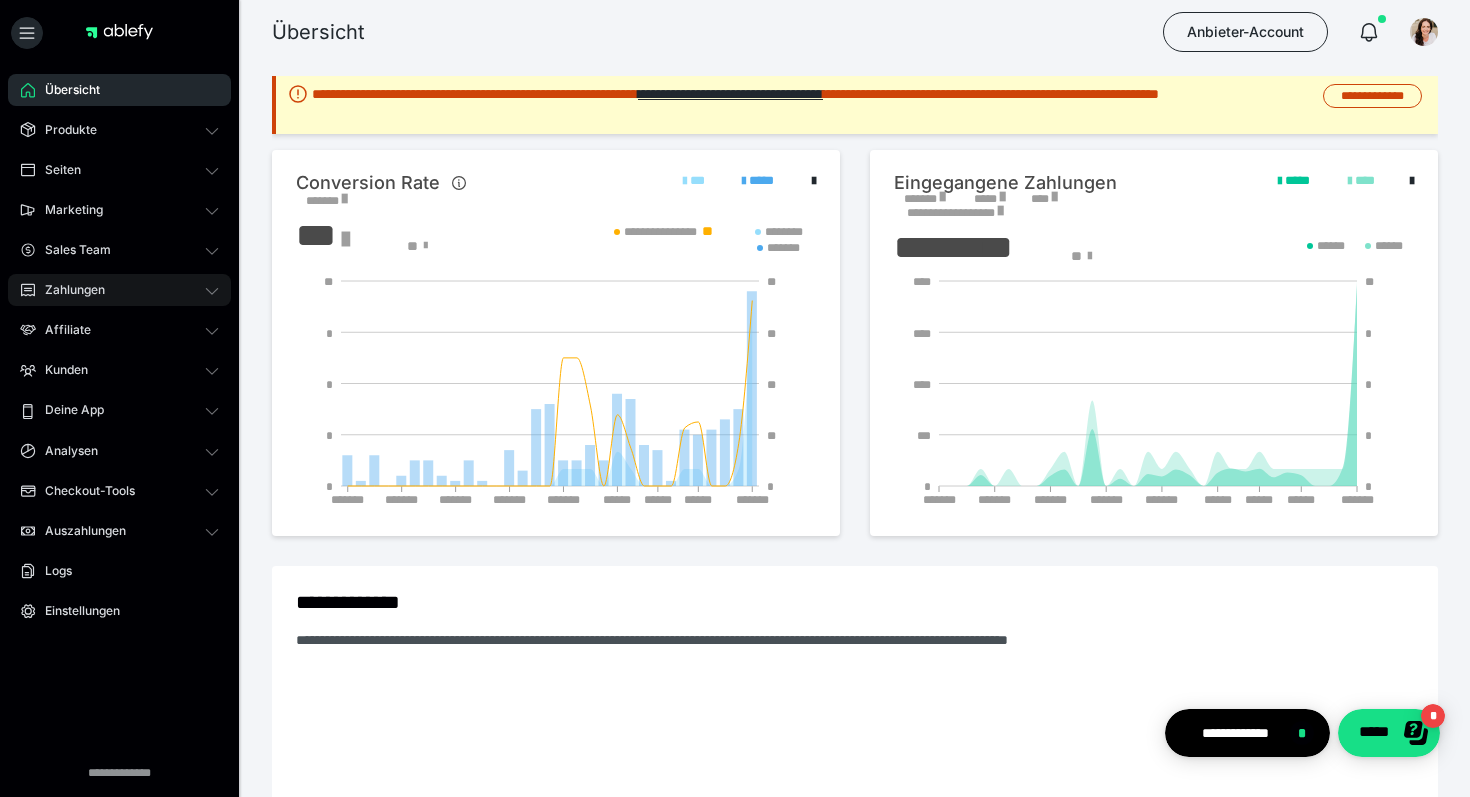 click on "Zahlungen" at bounding box center (68, 290) 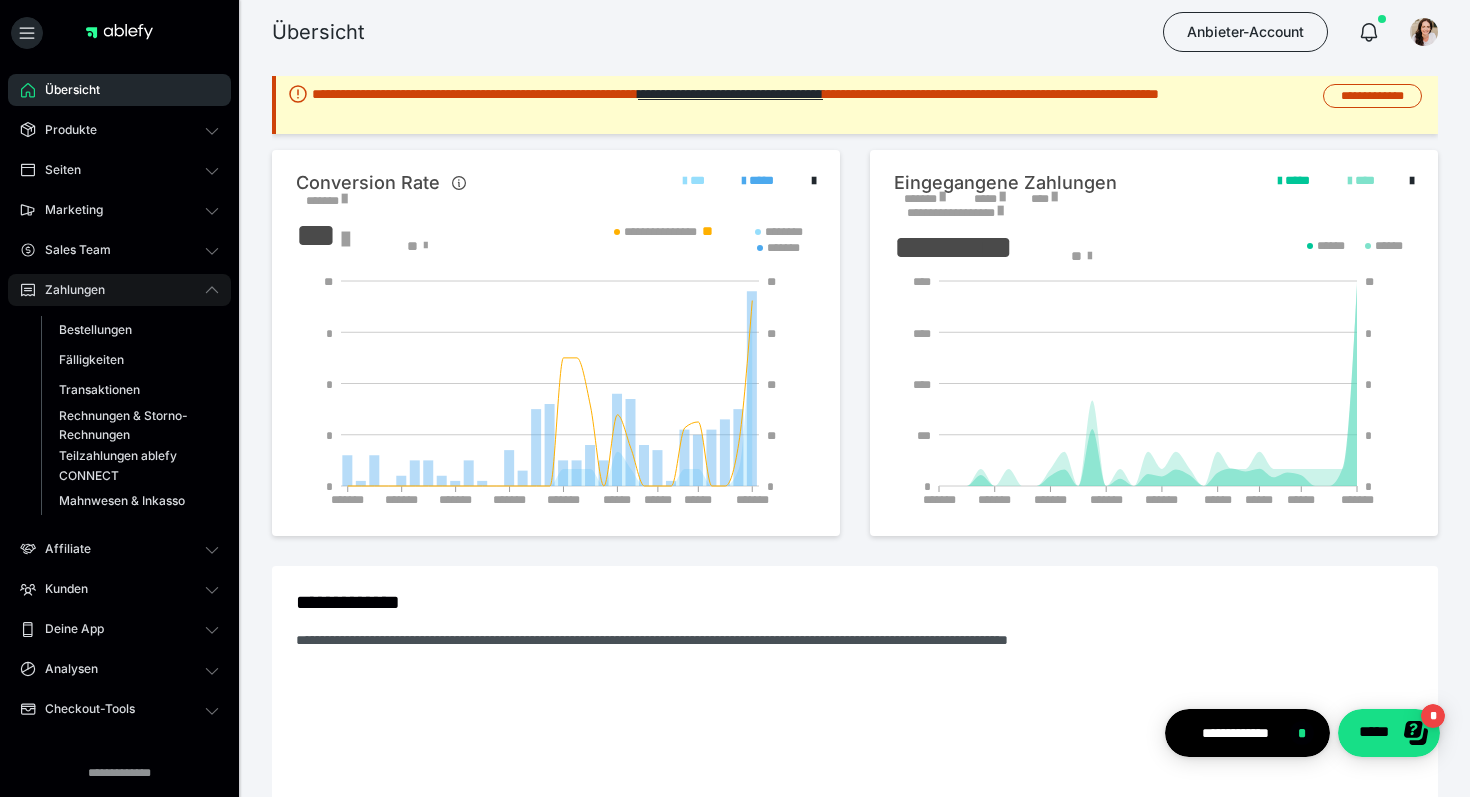 click on "Zahlungen" at bounding box center (68, 290) 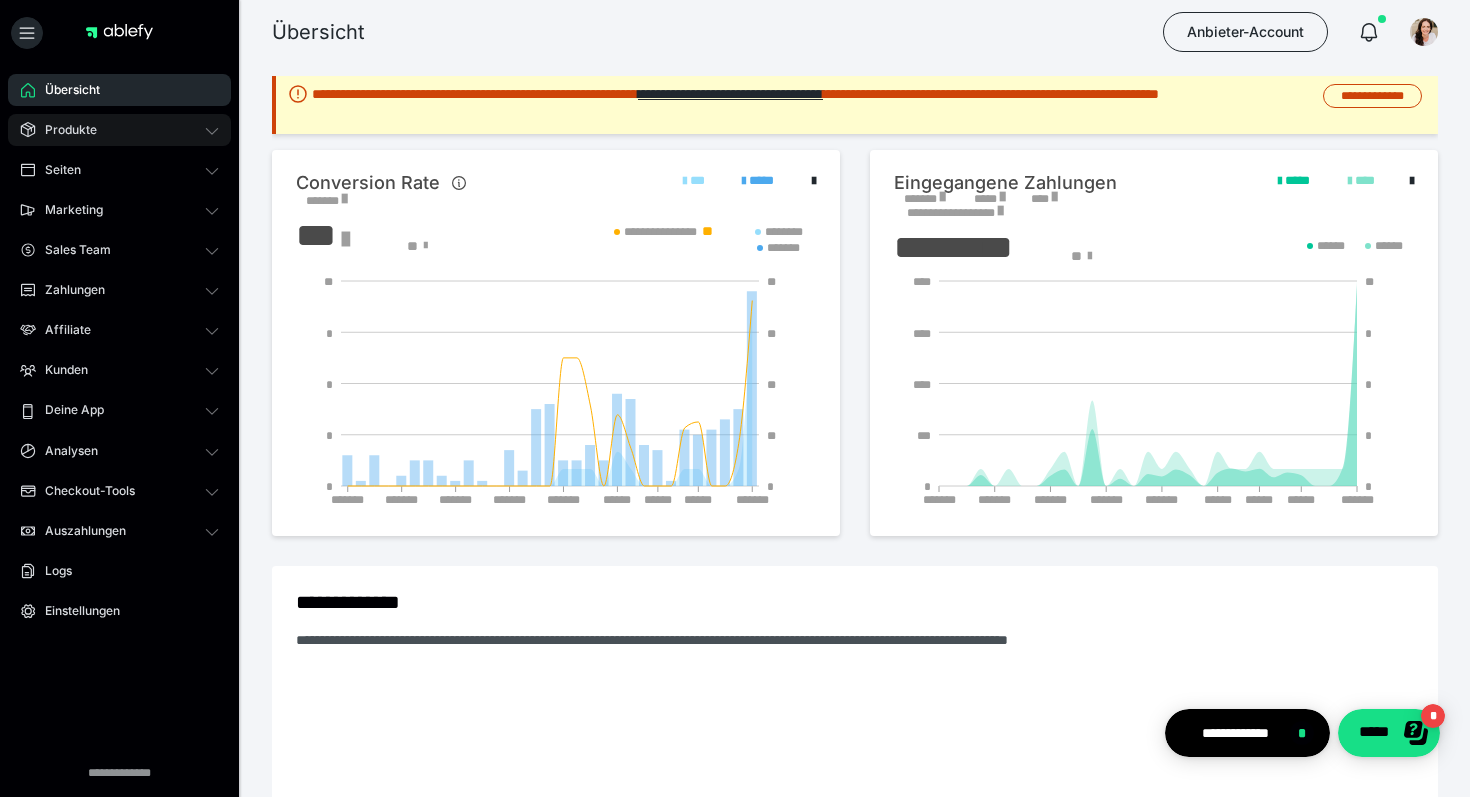 click on "Produkte" at bounding box center [119, 130] 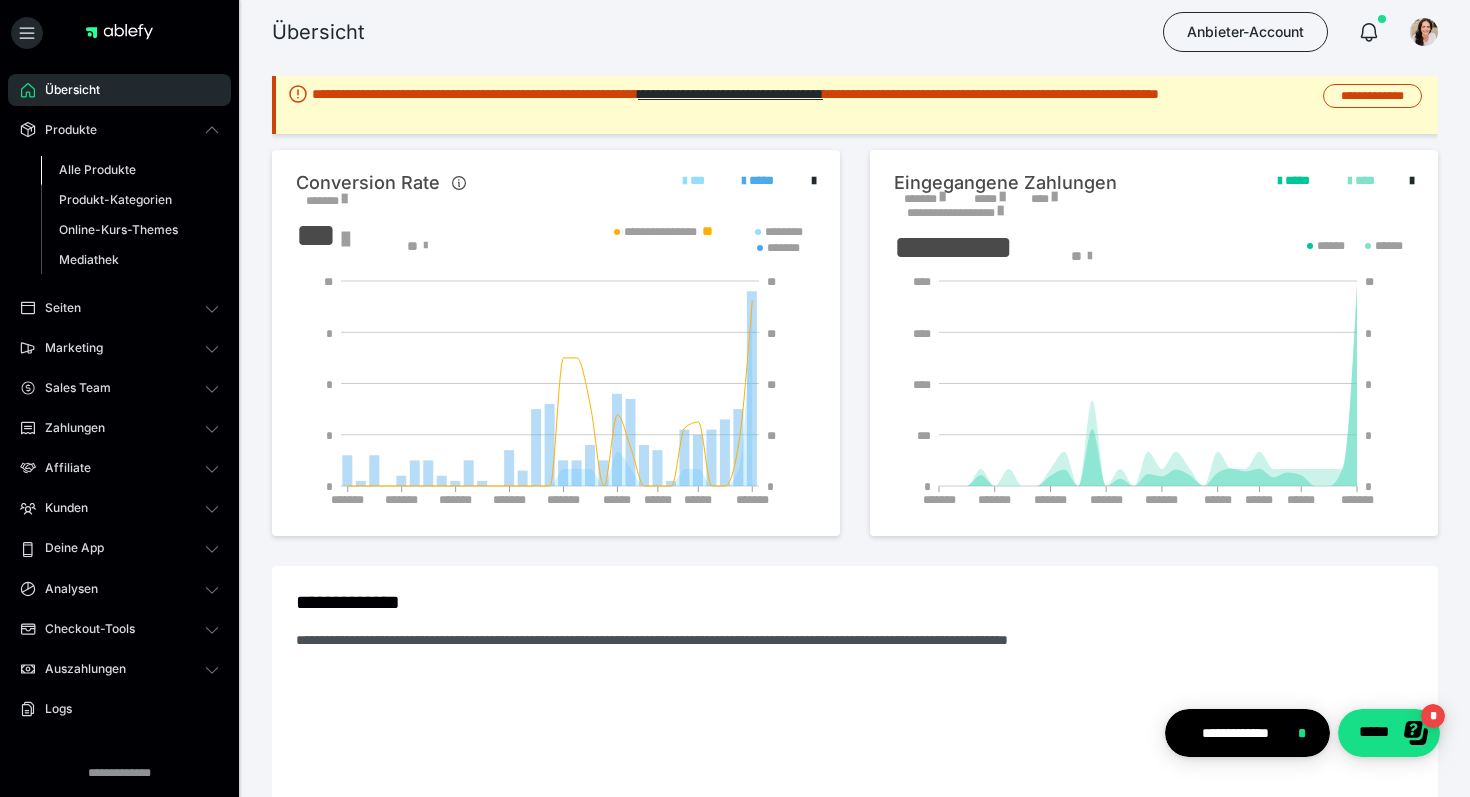 click on "Alle Produkte" at bounding box center (97, 169) 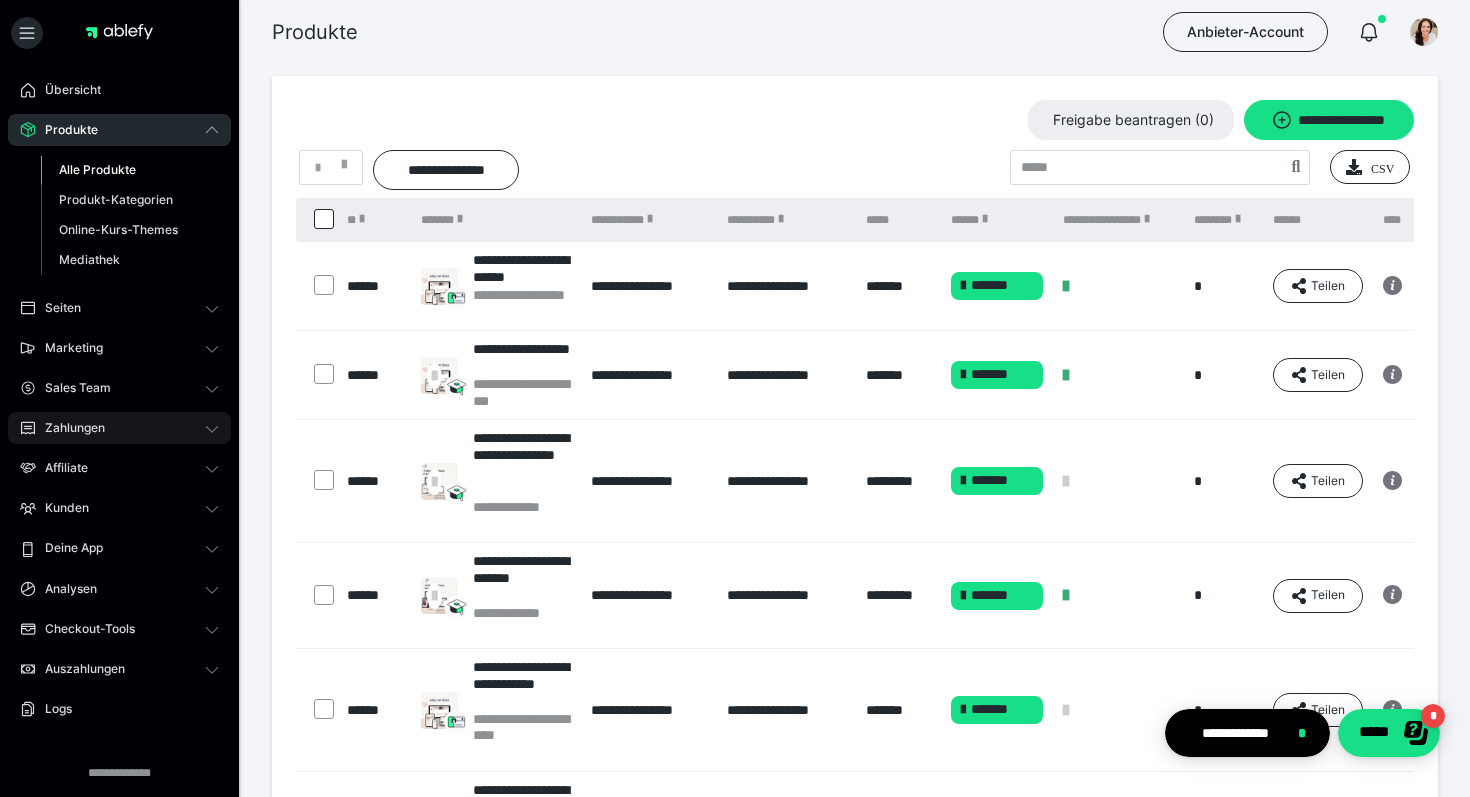click on "Zahlungen" at bounding box center (68, 428) 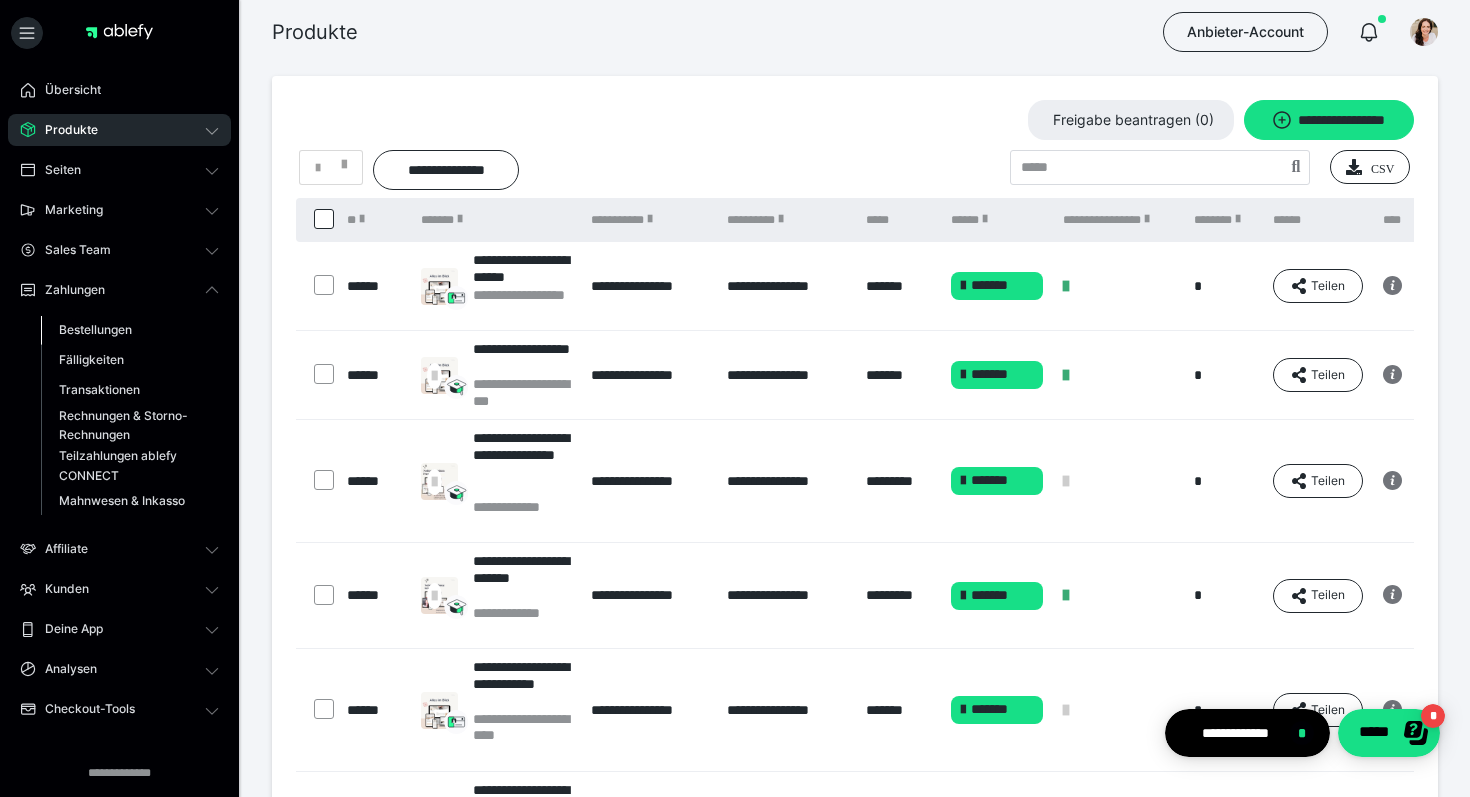 click on "Bestellungen" at bounding box center (95, 329) 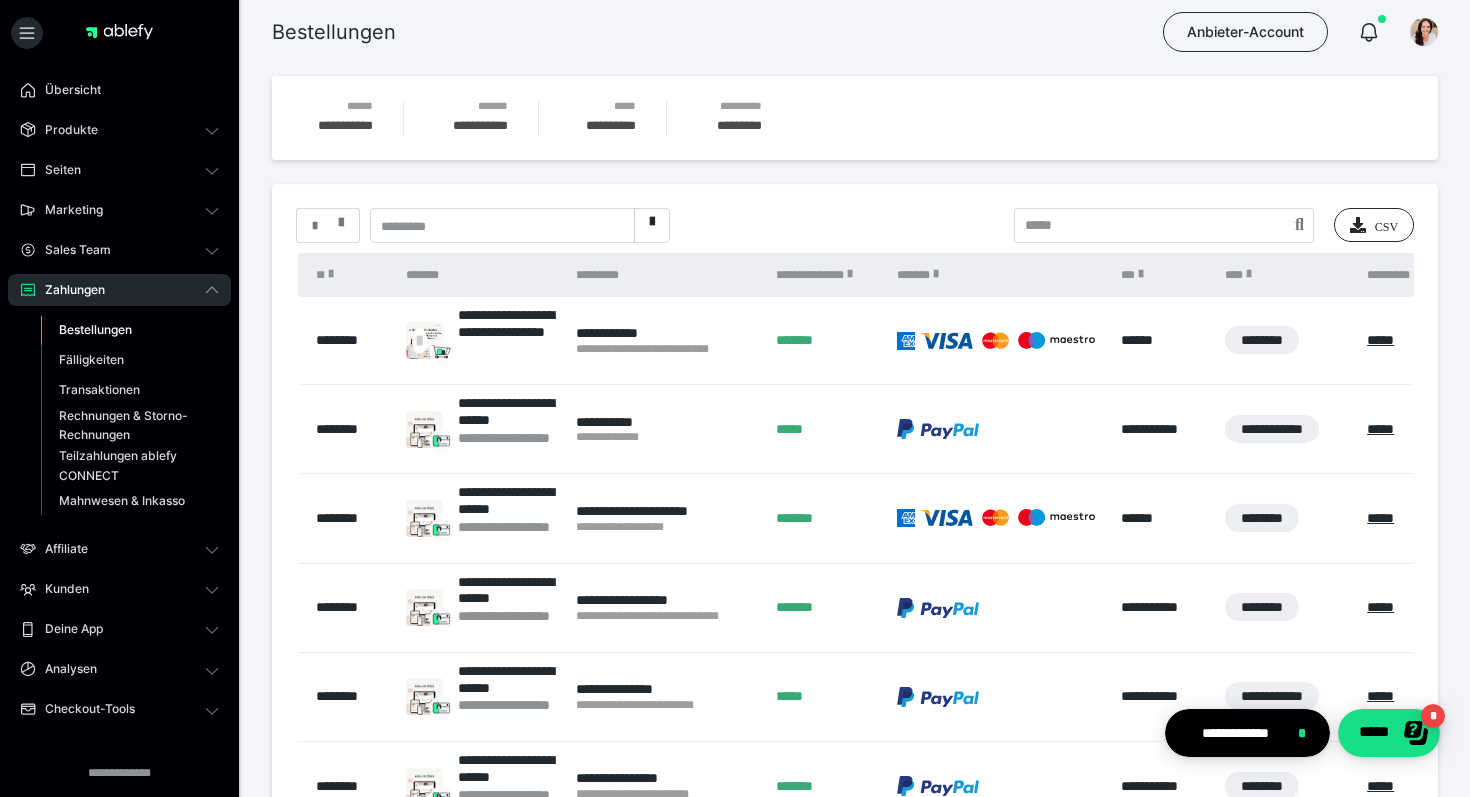 click at bounding box center (341, 218) 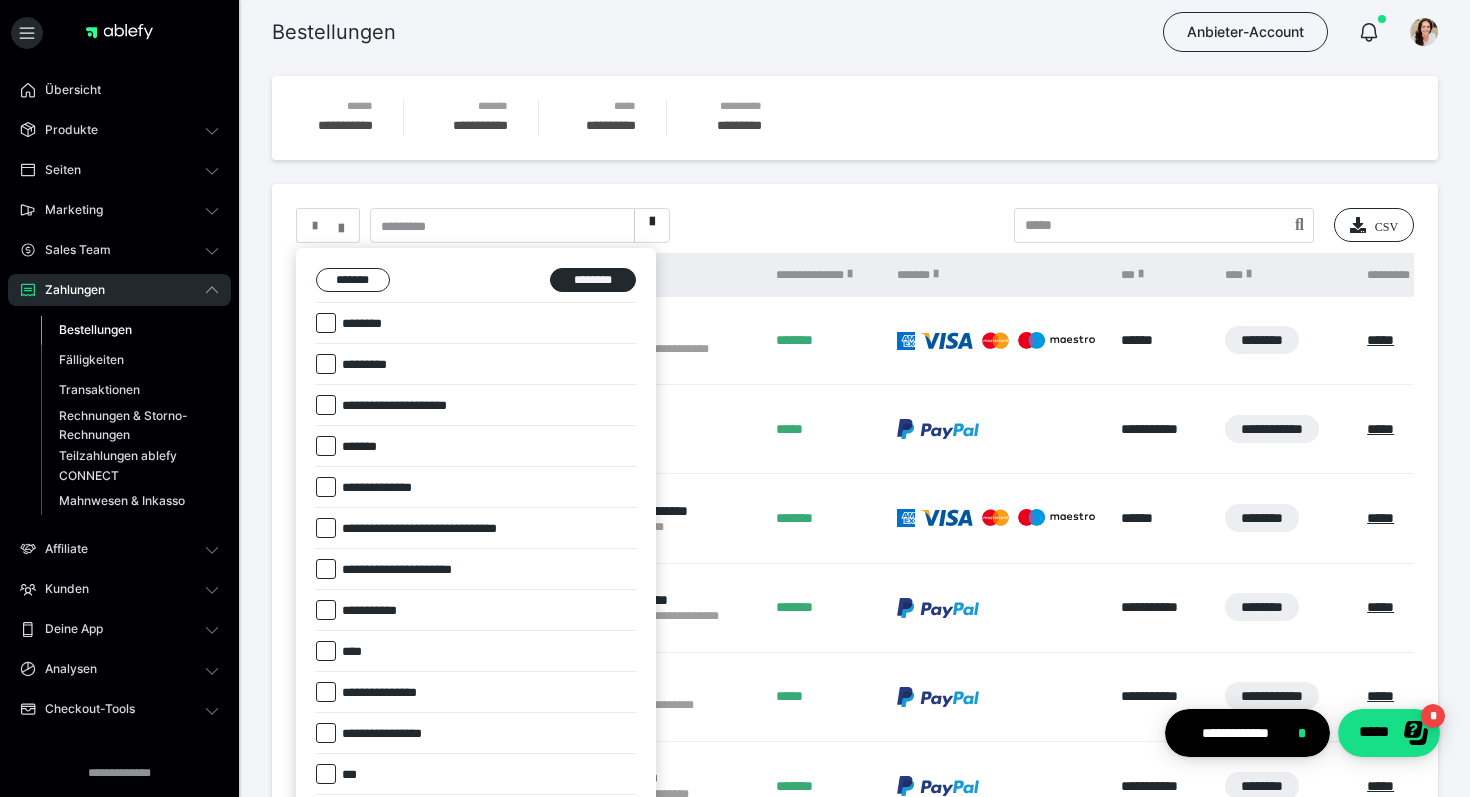 click at bounding box center (735, 398) 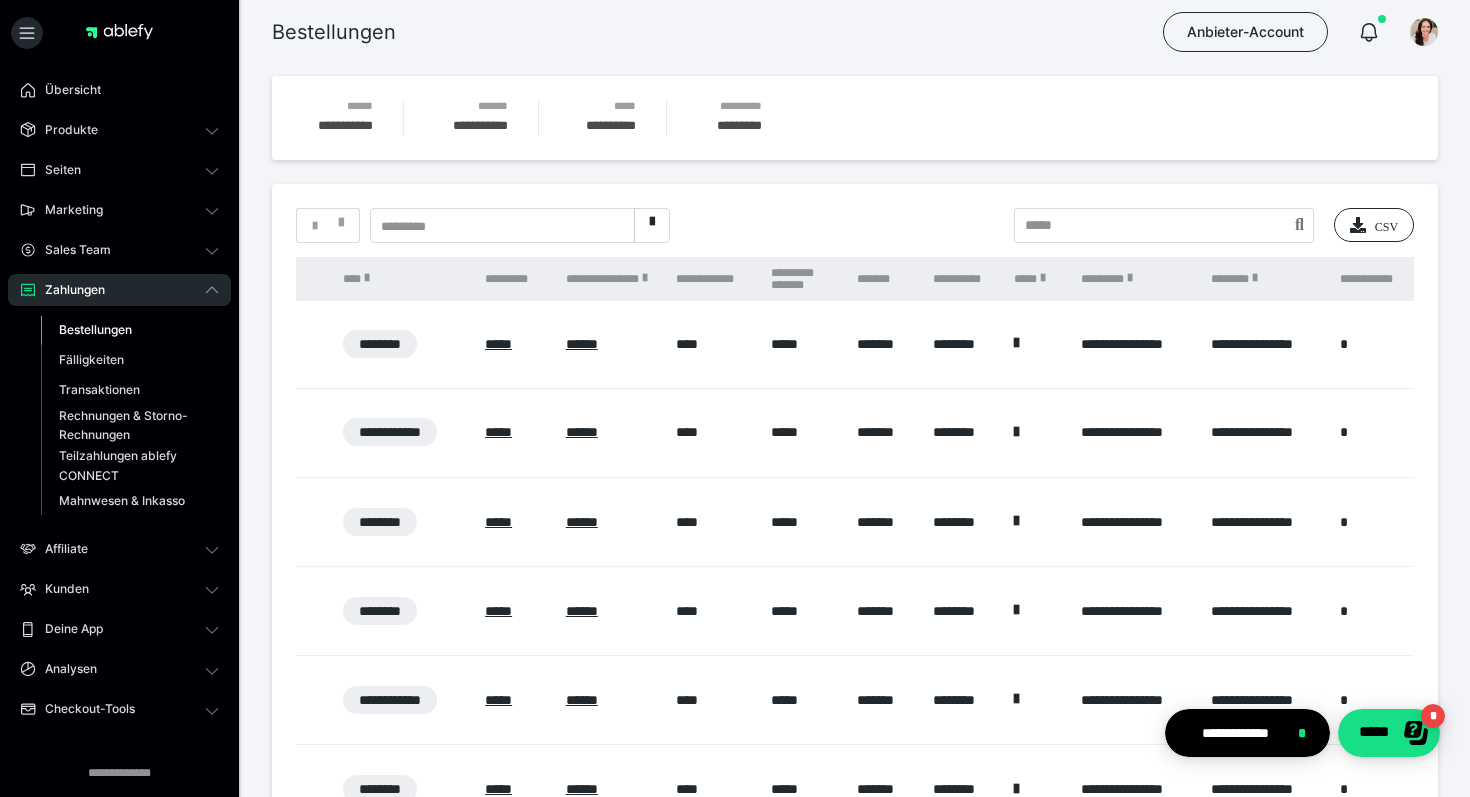 scroll, scrollTop: 0, scrollLeft: 902, axis: horizontal 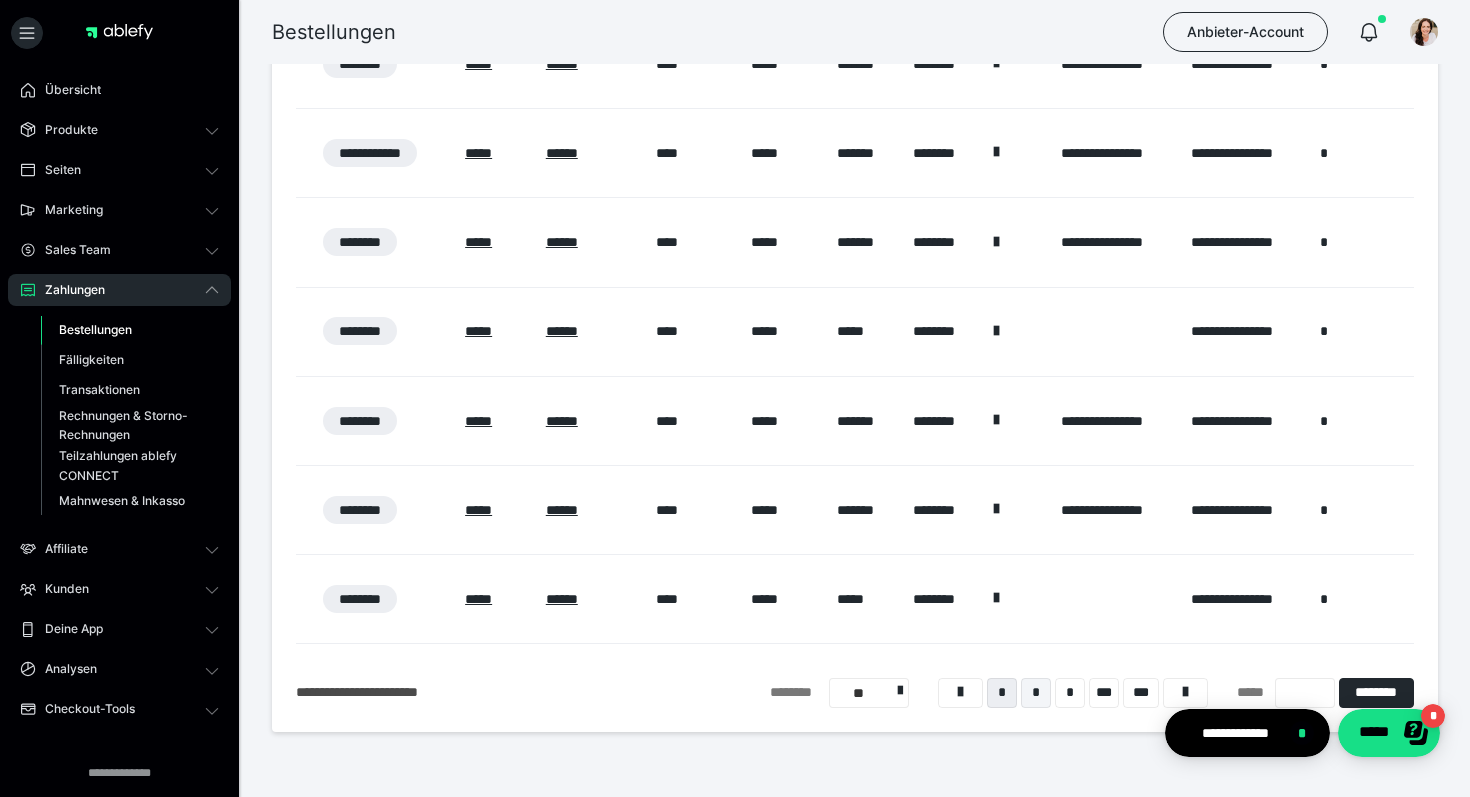 click on "*" at bounding box center (1036, 693) 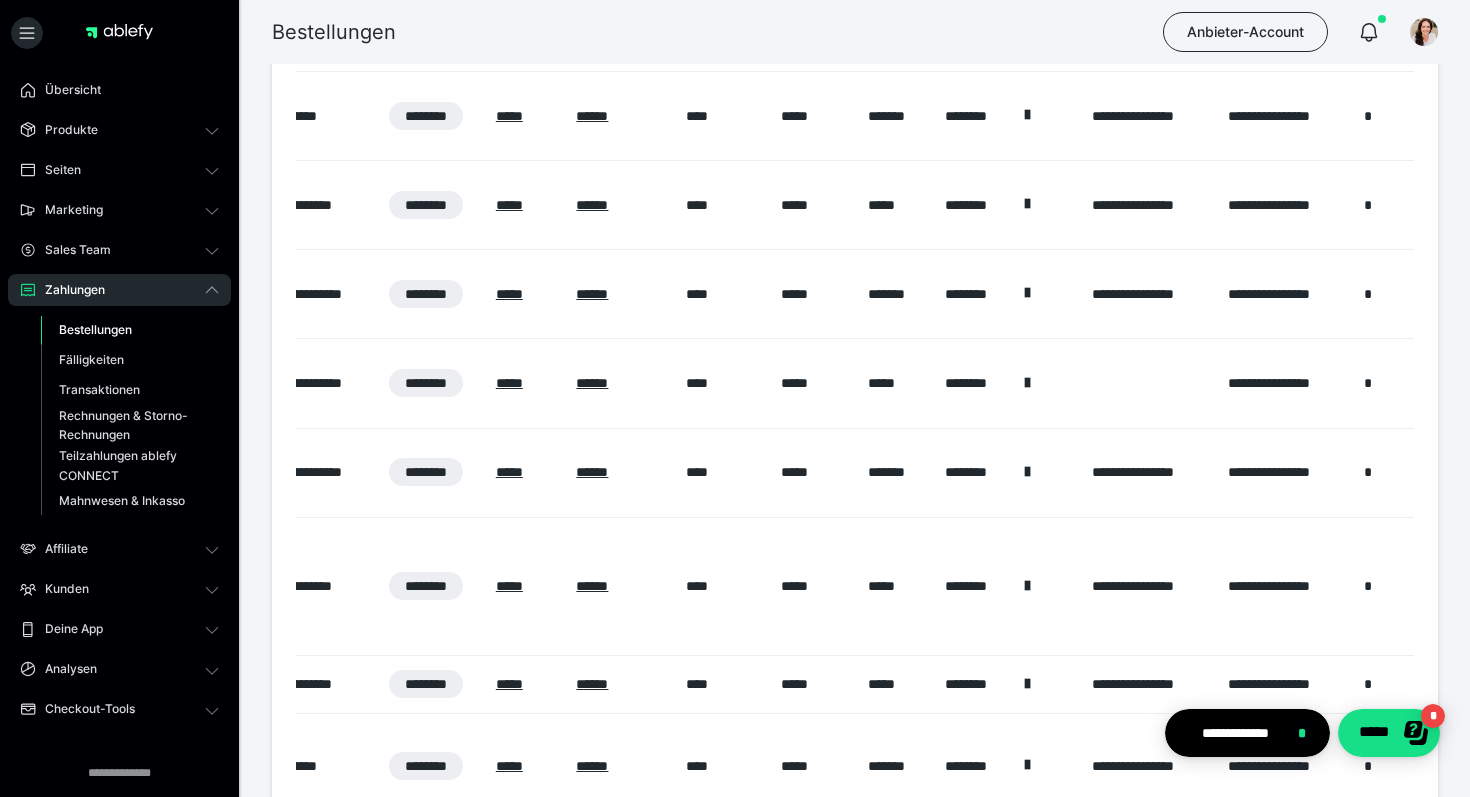 scroll, scrollTop: 412, scrollLeft: 0, axis: vertical 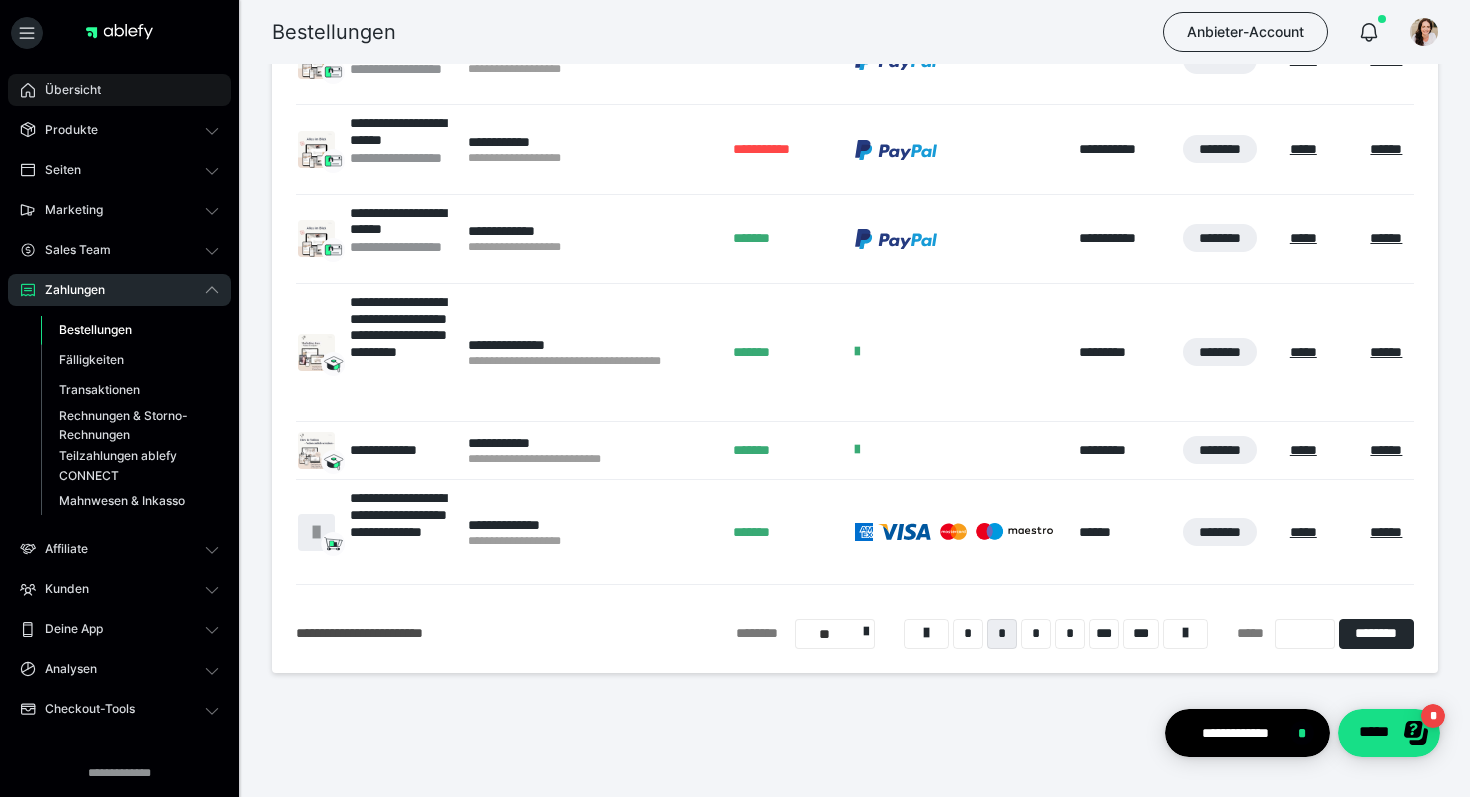 click on "Übersicht" at bounding box center (66, 90) 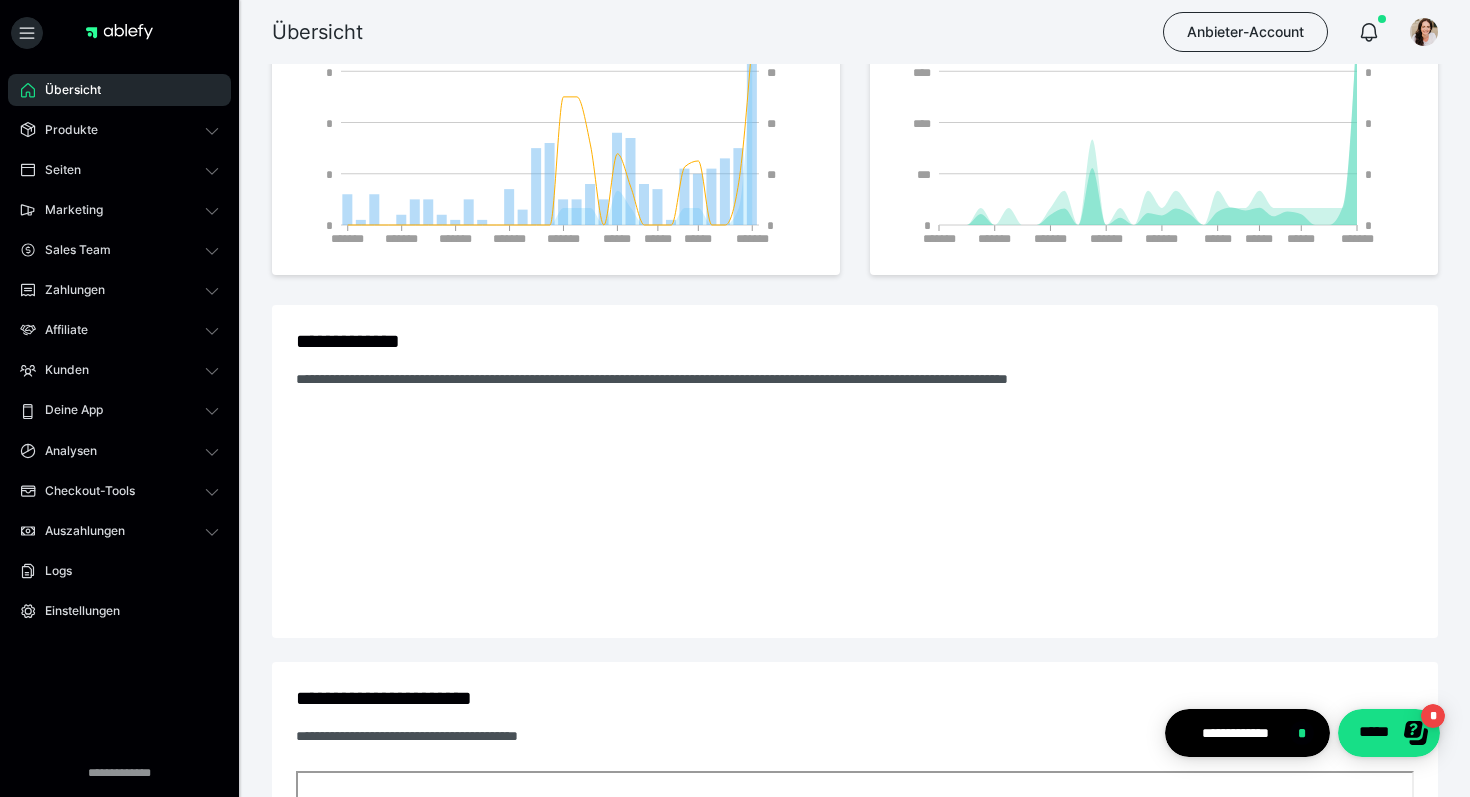 scroll, scrollTop: 0, scrollLeft: 0, axis: both 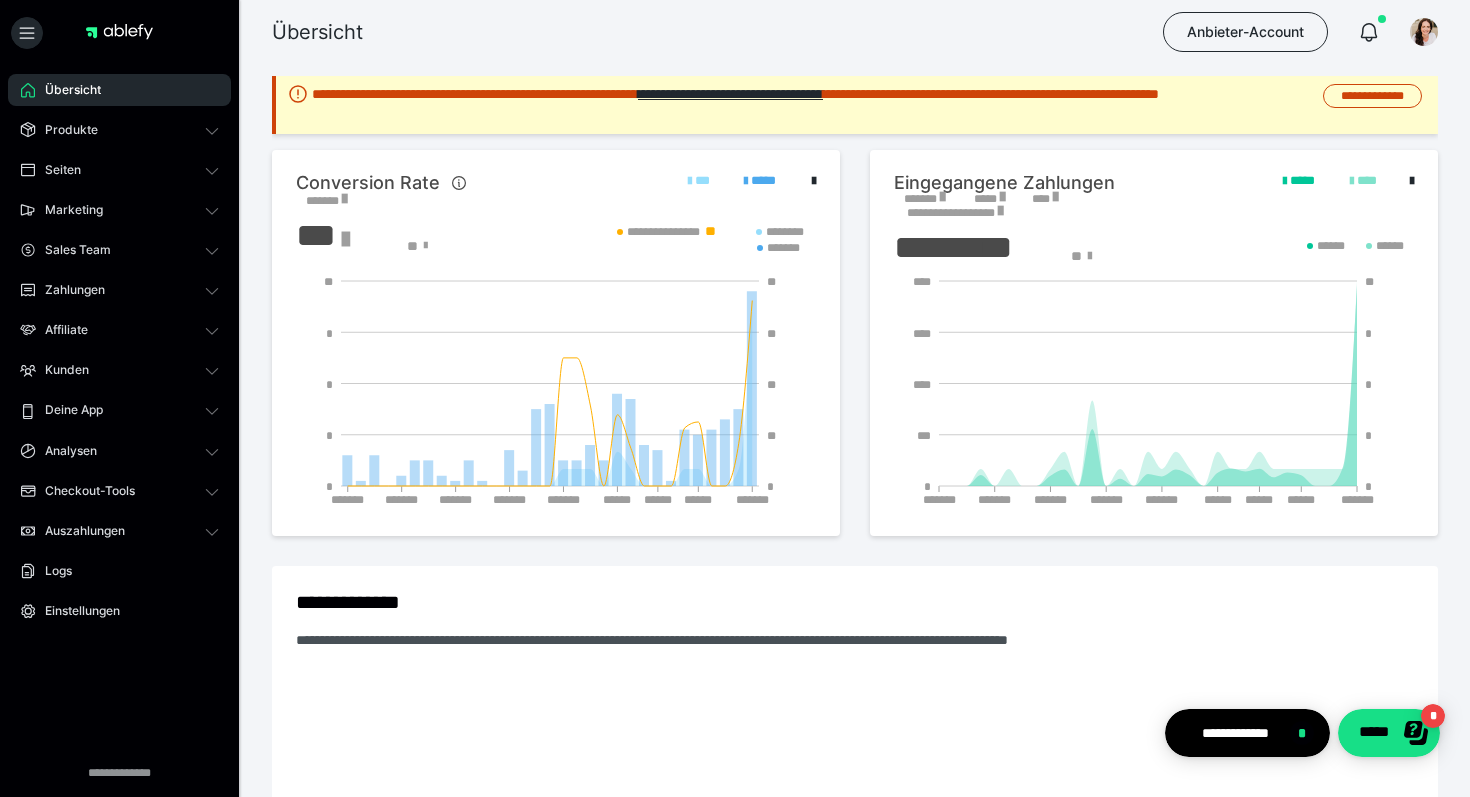 click on "Übersicht" at bounding box center (66, 90) 